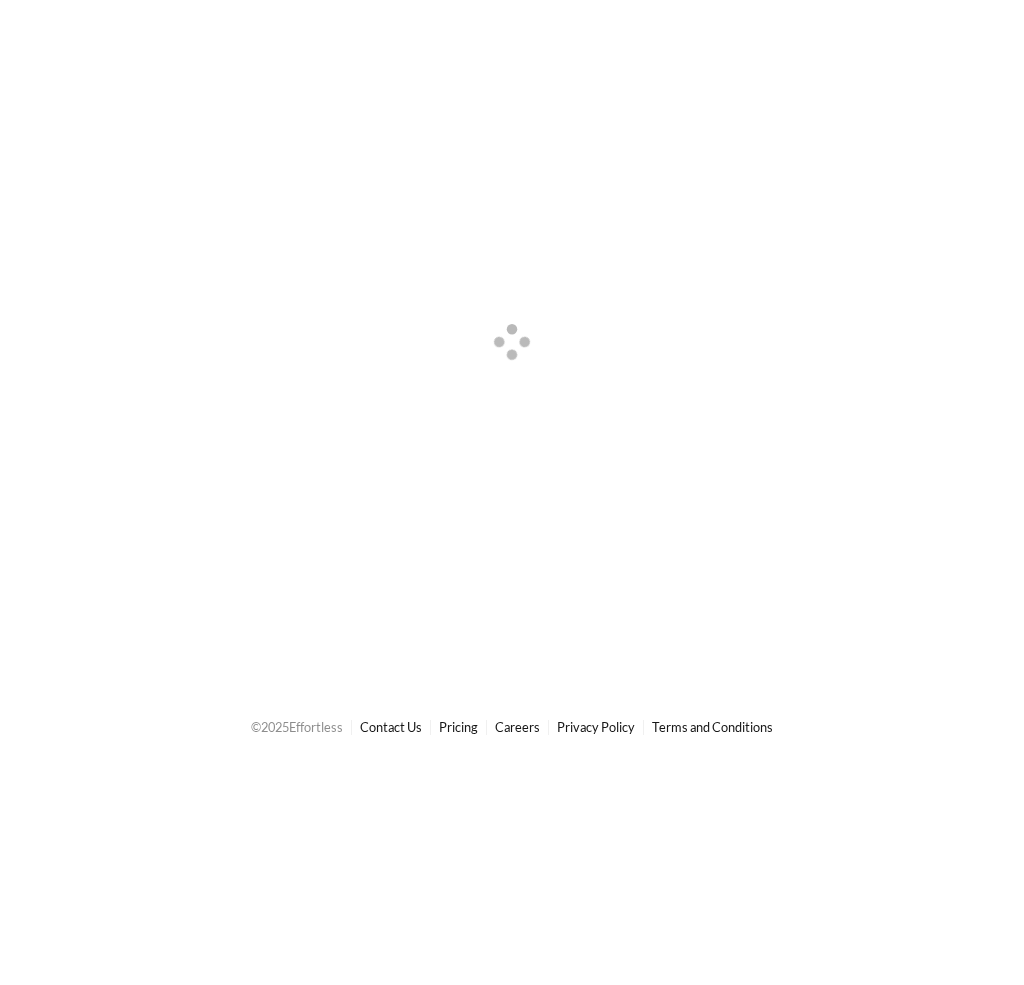 scroll, scrollTop: 0, scrollLeft: 0, axis: both 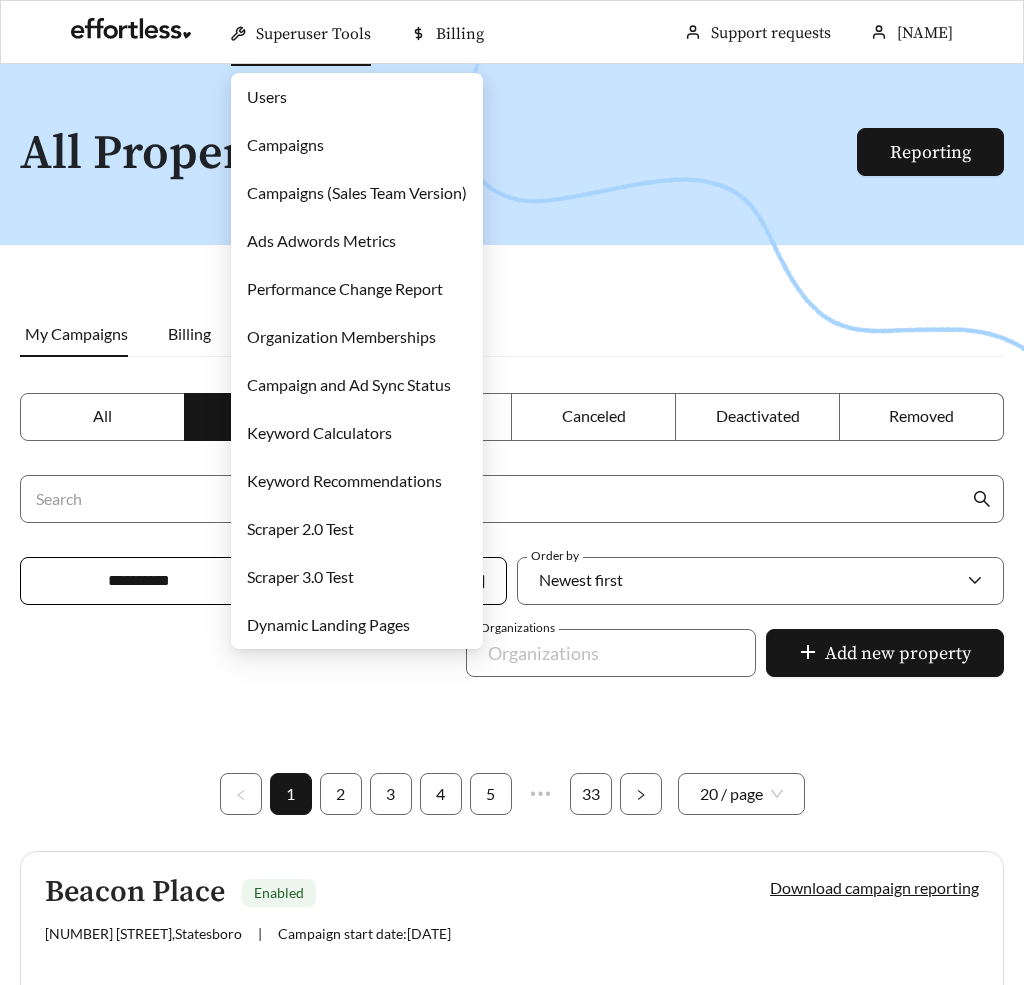 click on "Campaigns" at bounding box center (285, 144) 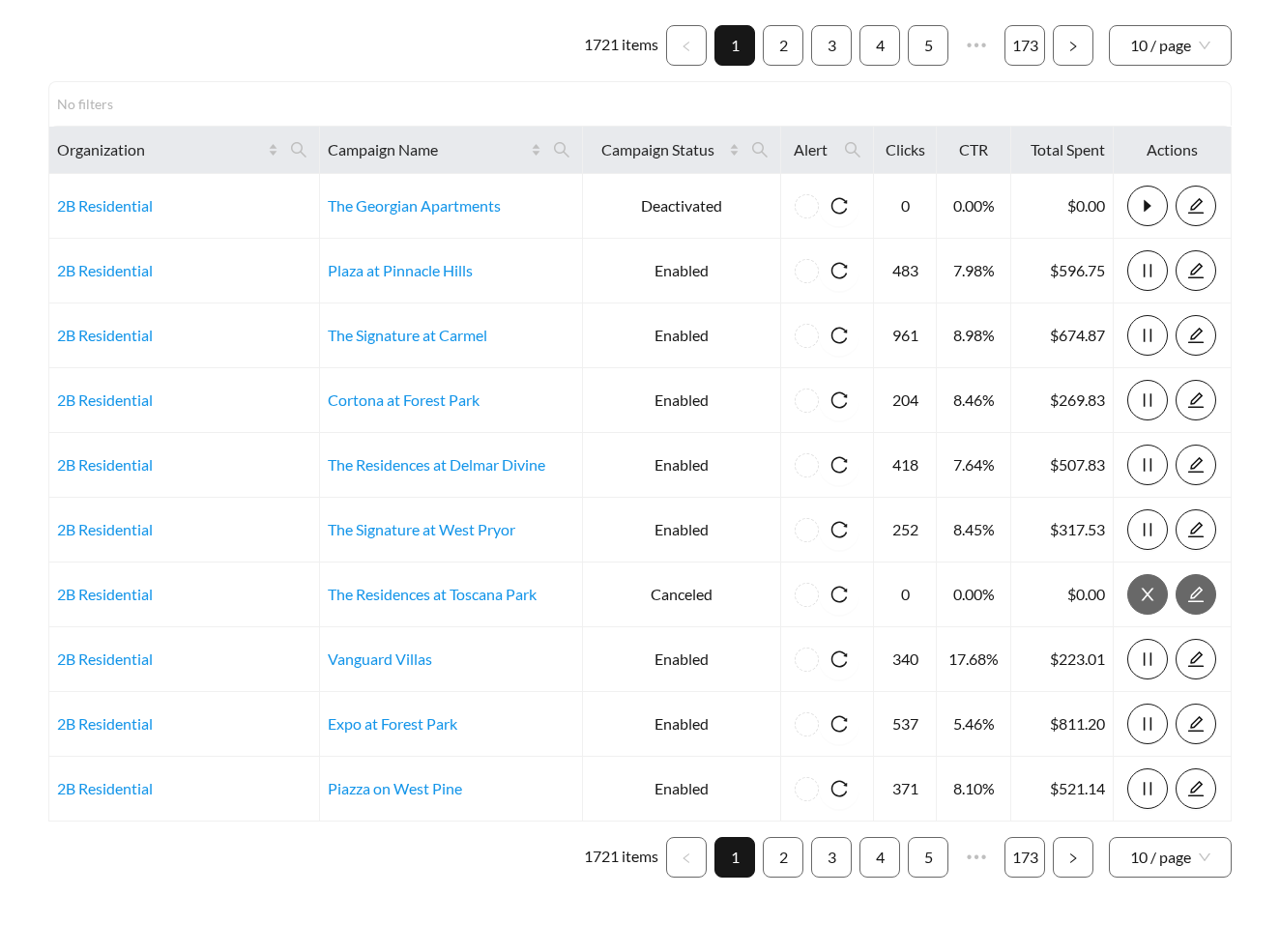 scroll, scrollTop: 0, scrollLeft: 0, axis: both 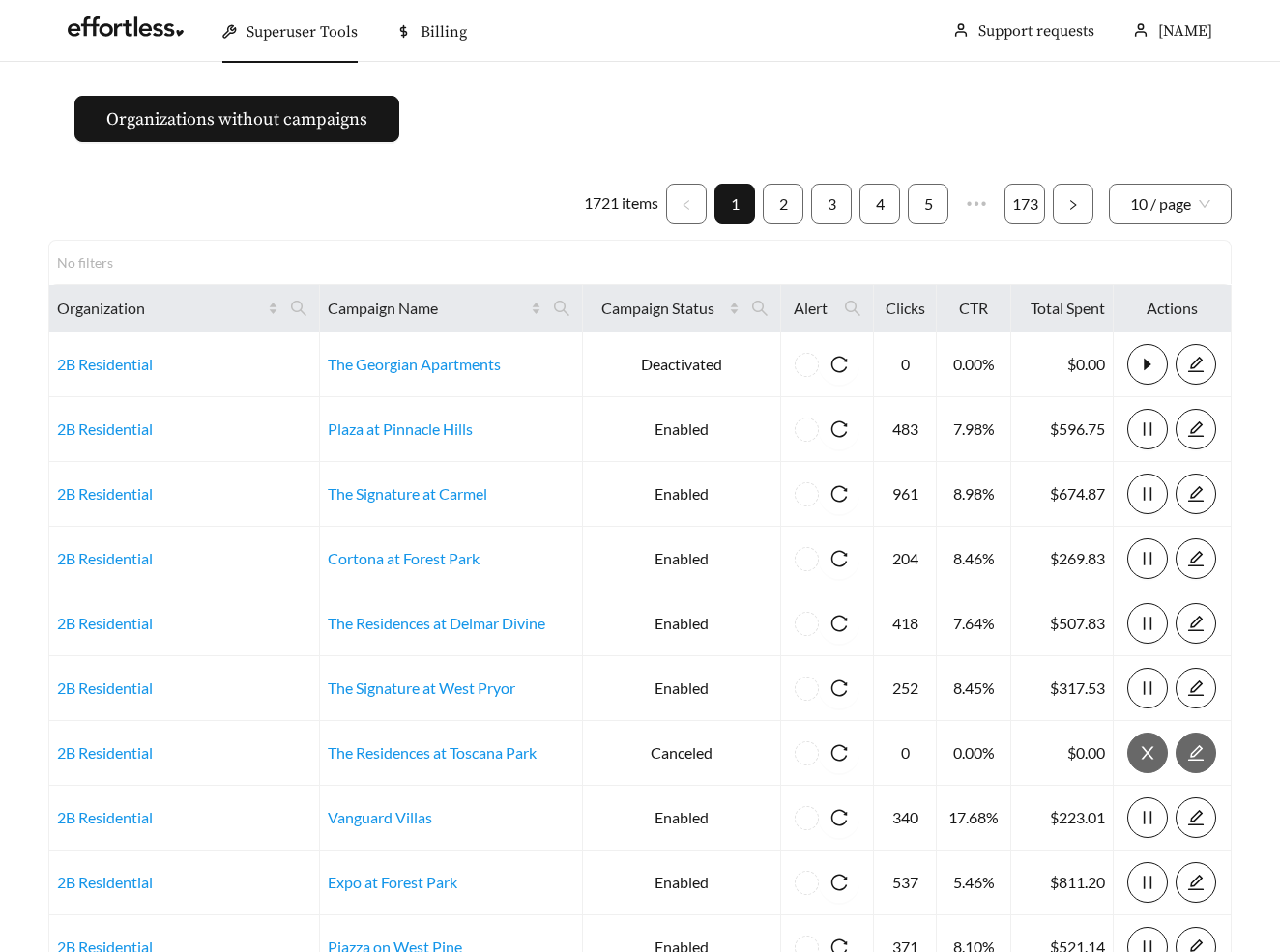 click on "Organizations without campaigns 1721 items 1 2 3 4 5 ••• 173 10 / page No filters Organization Campaign Name Campaign Status Alert Clicks CTR Total Spent Actions                 2B Residential The Georgian Apartments Deactivated 0 0.00% $0.00 2B Residential Plaza at Pinnacle Hills Enabled 483 7.98% $596.75 2B Residential The Signature at Carmel Enabled 961 8.98% $674.87 2B Residential Cortona at Forest Park Enabled 204 8.46% $269.83 2B Residential The Residences at Delmar Divine Enabled 418 7.64% $507.83 2B Residential The Signature at West Pryor Enabled 252 8.45% $317.53 2B Residential The Residences at Toscana Park Canceled 0 0.00% $0.00 2B Residential Vanguard Villas Enabled 340 17.68% $223.01 2B Residential Expo at Forest Park Enabled 537 5.46% $811.20 2B Residential Piazza on West Pine Enabled 371 8.10% $521.14 1721 items 1 2 3 4 5 ••• 173 10 / page" at bounding box center [640, 573] 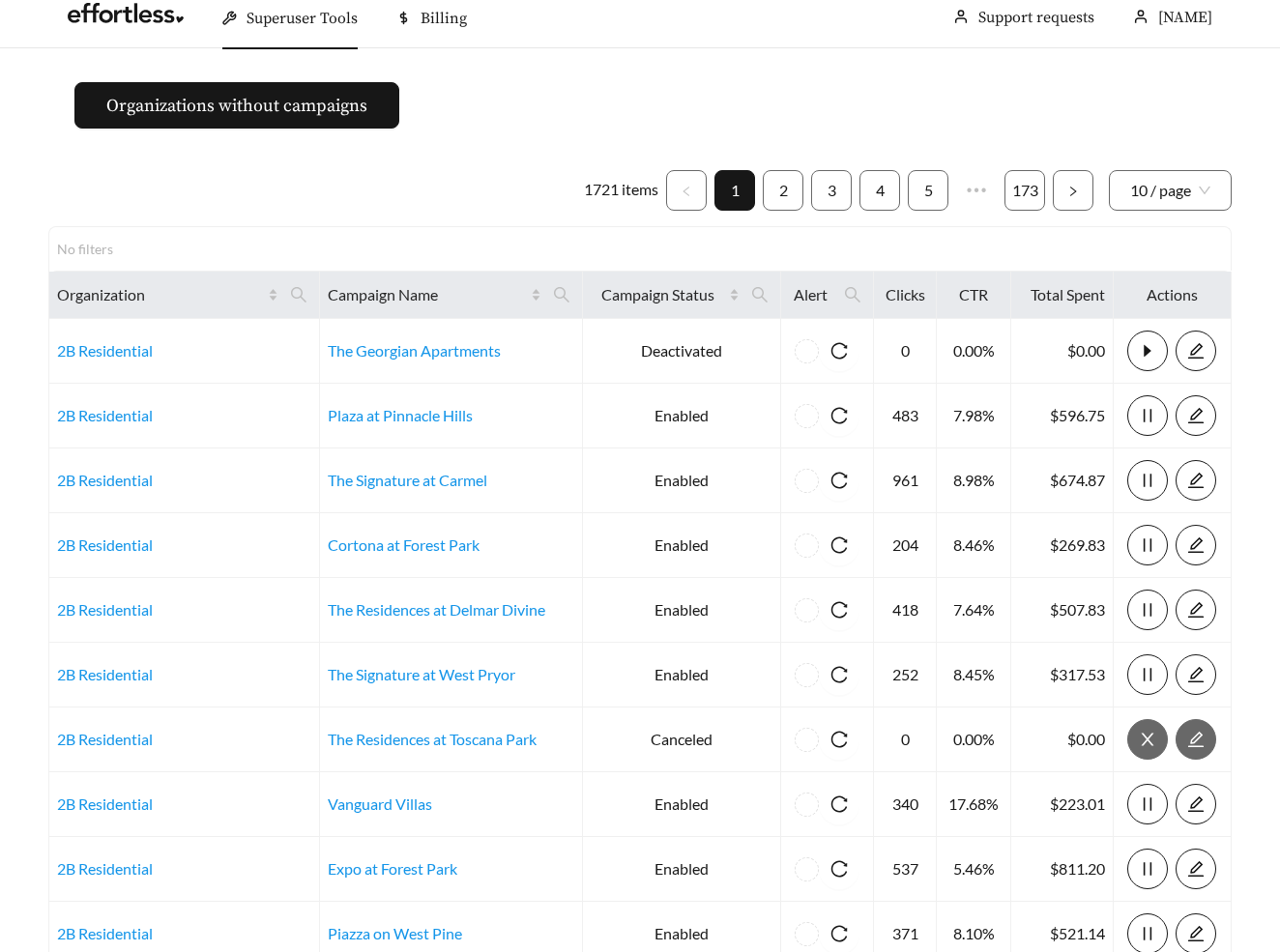 scroll, scrollTop: 0, scrollLeft: 0, axis: both 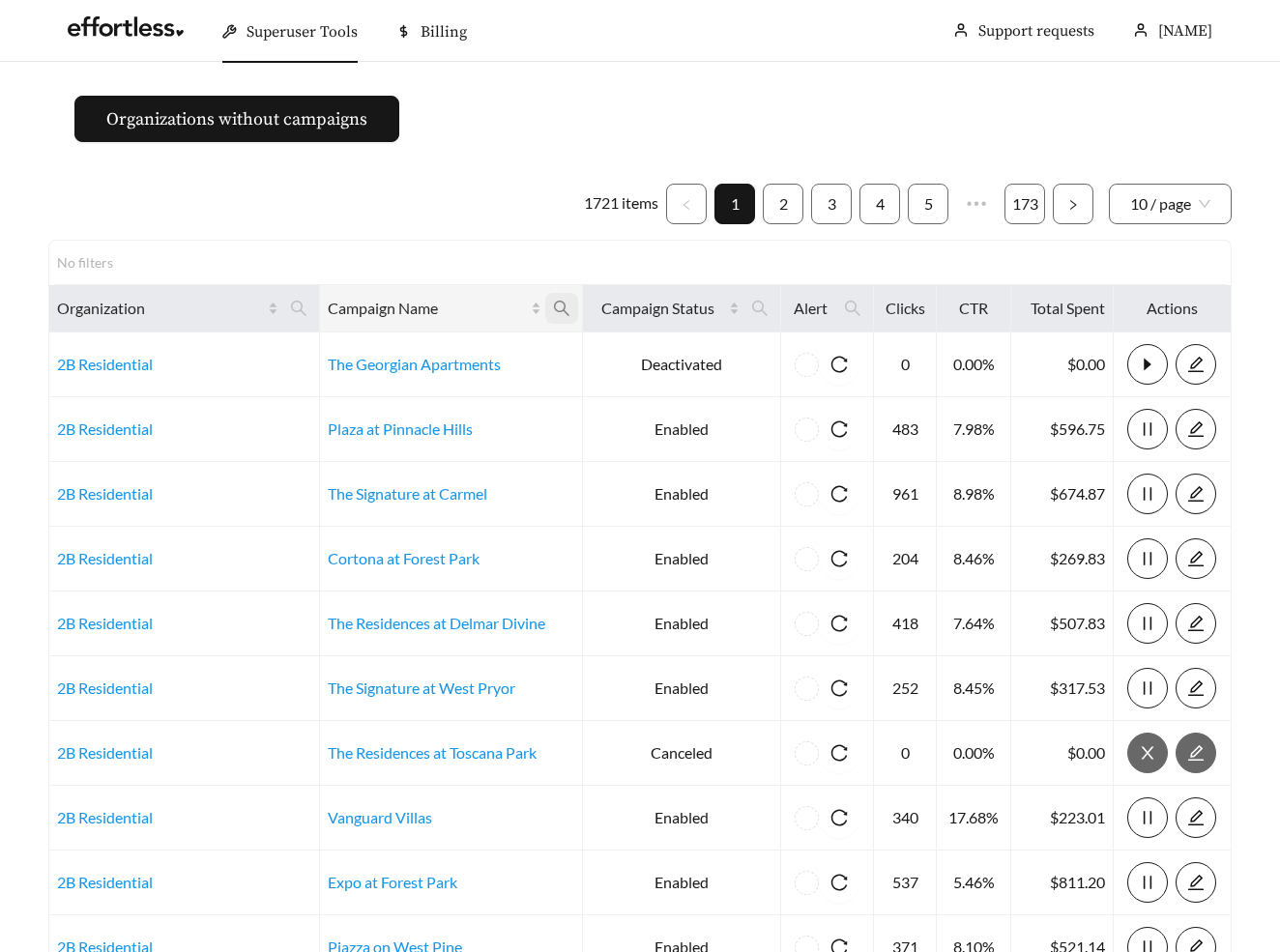 click at bounding box center (299, 308) 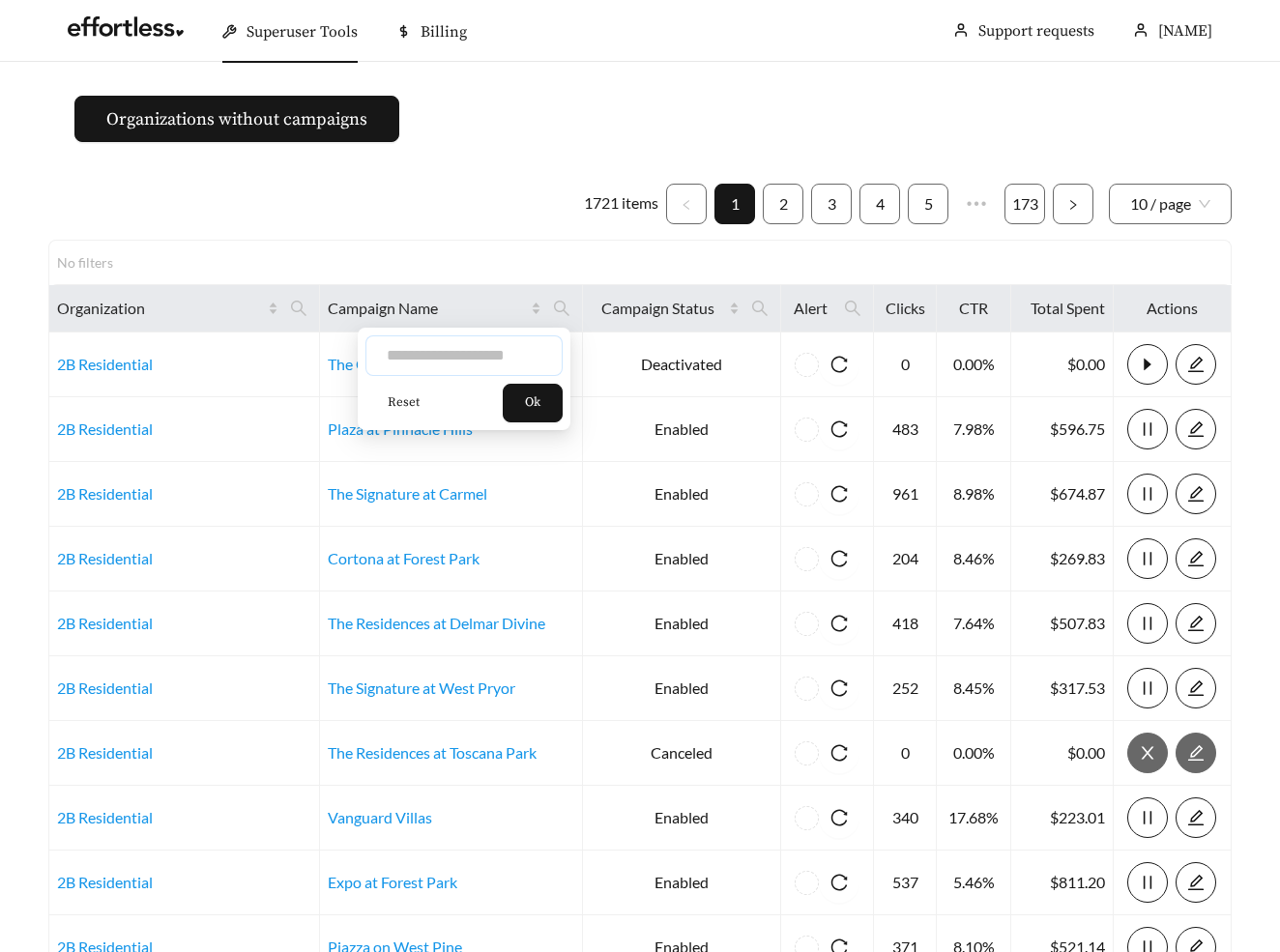 click at bounding box center [464, 356] 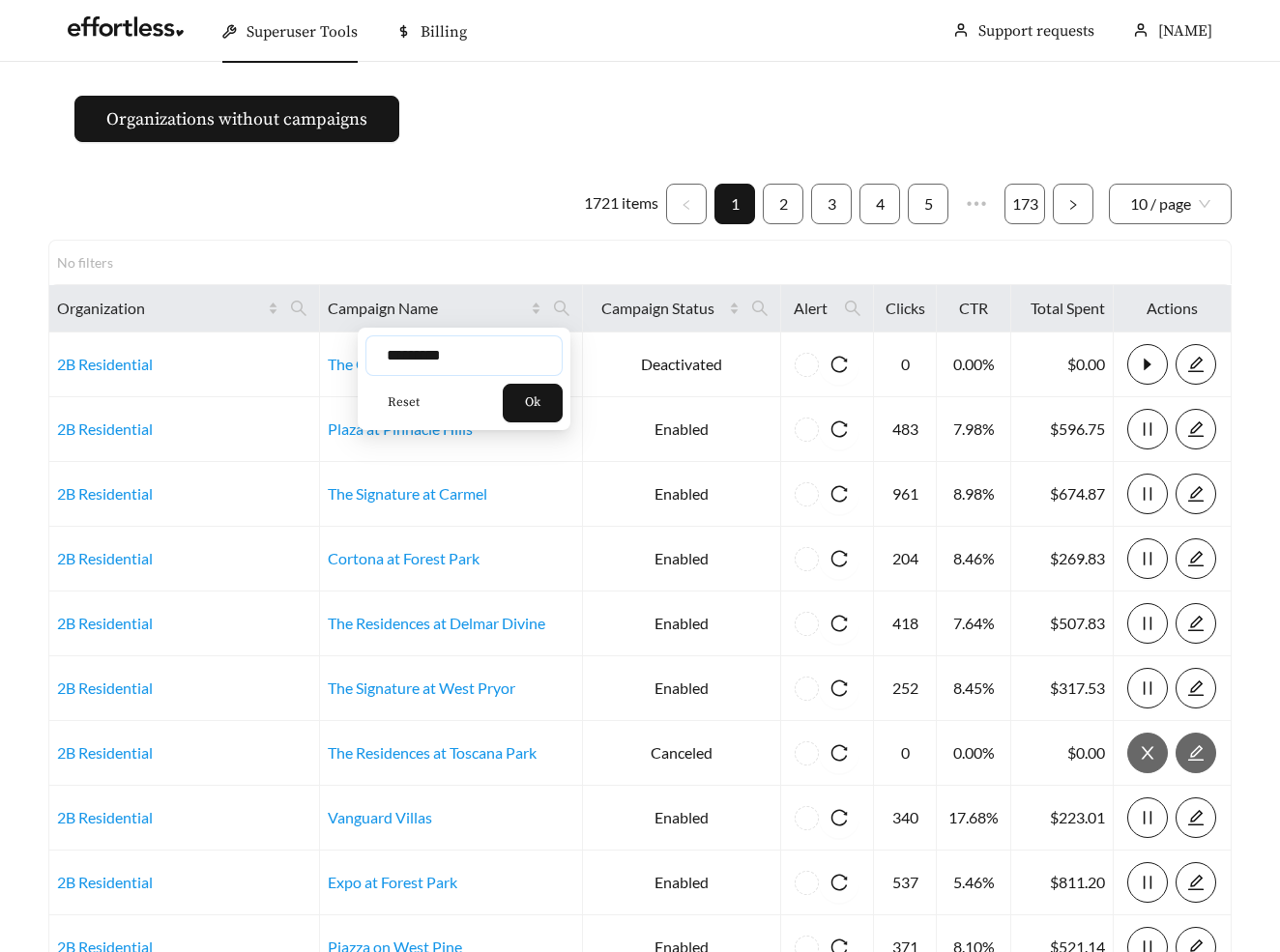 type on "*********" 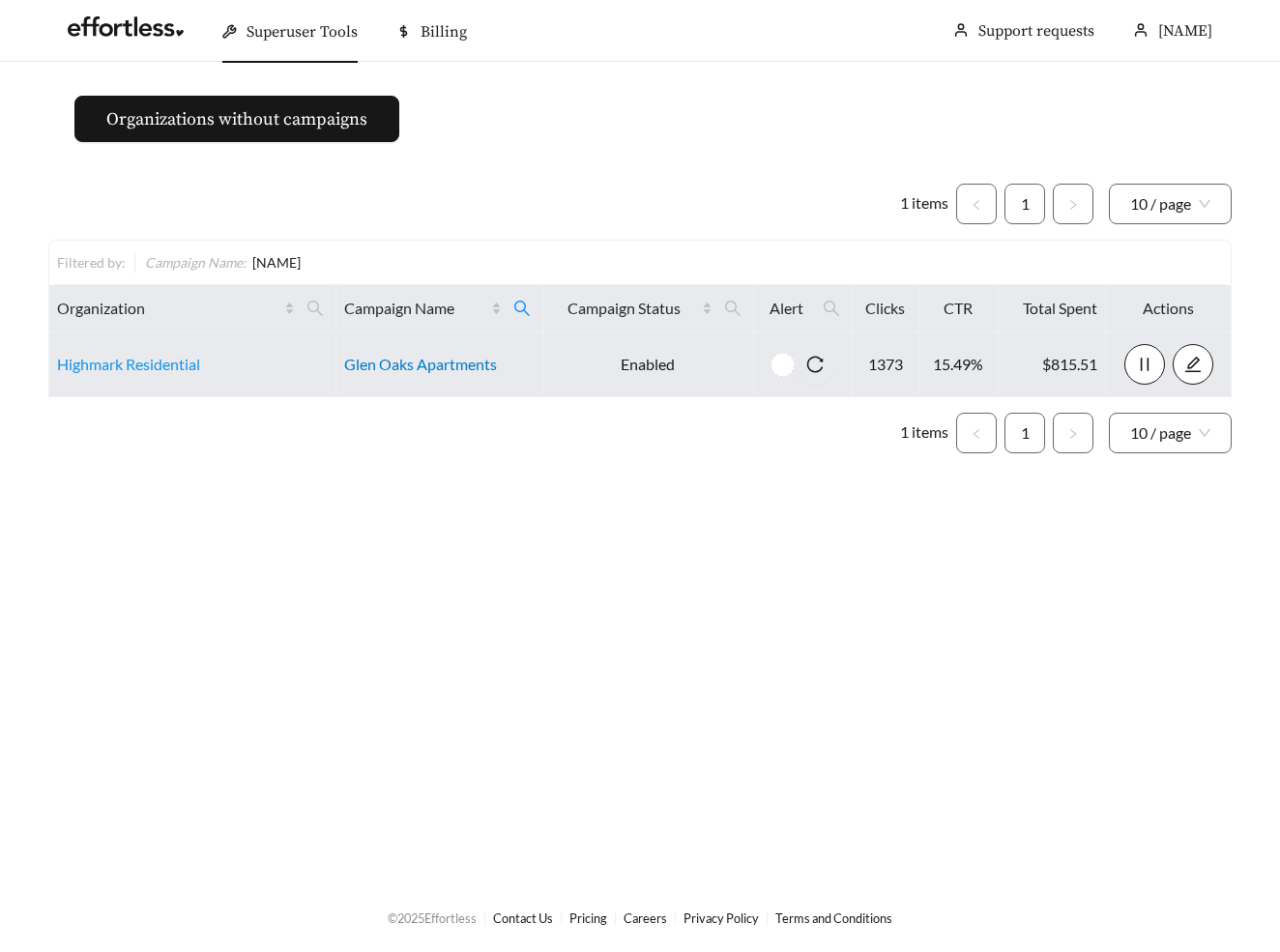 click on "Glen Oaks Apartments" at bounding box center [421, 363] 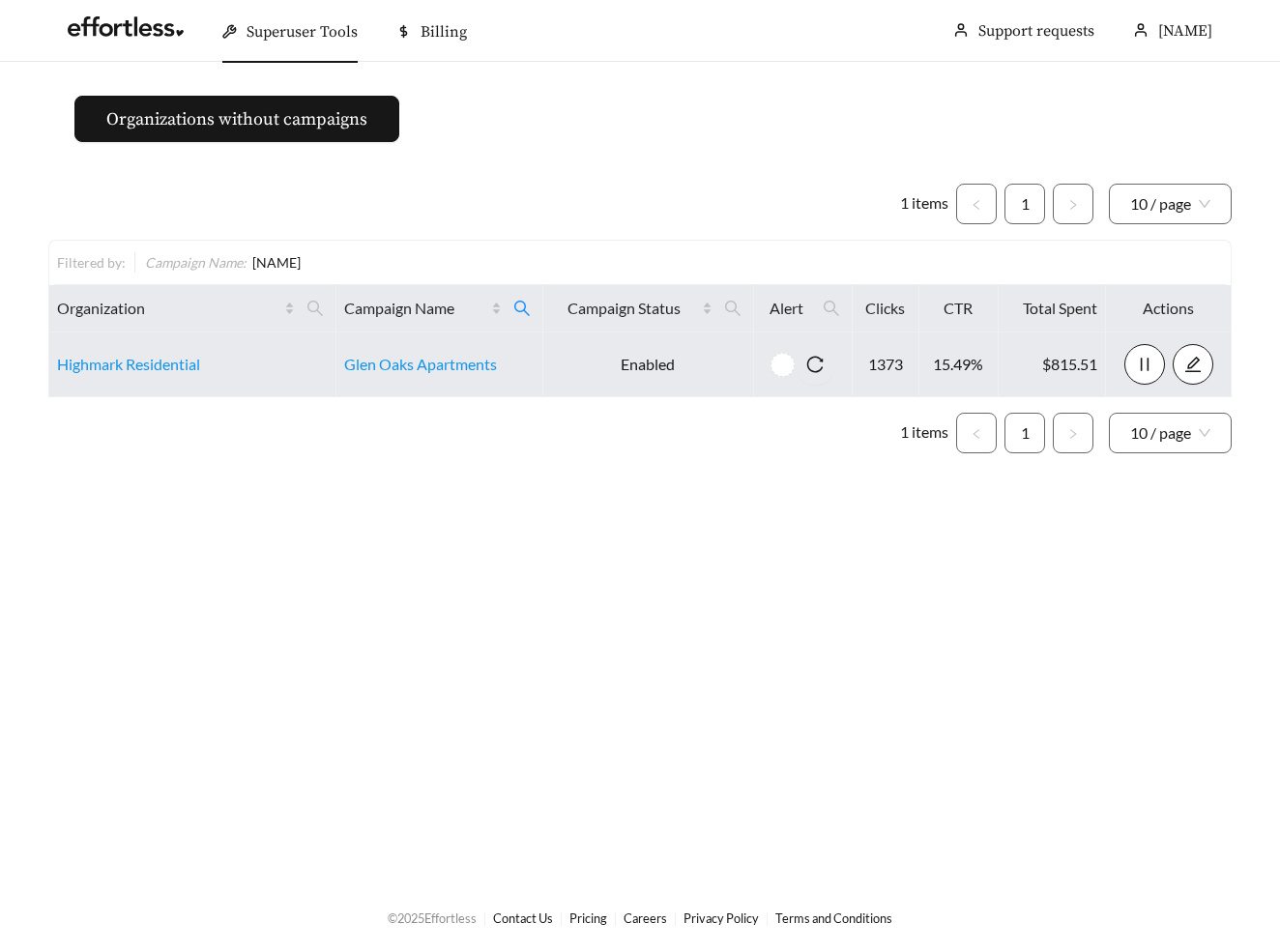 click on "Glen Oaks Apartments" at bounding box center (440, 364) 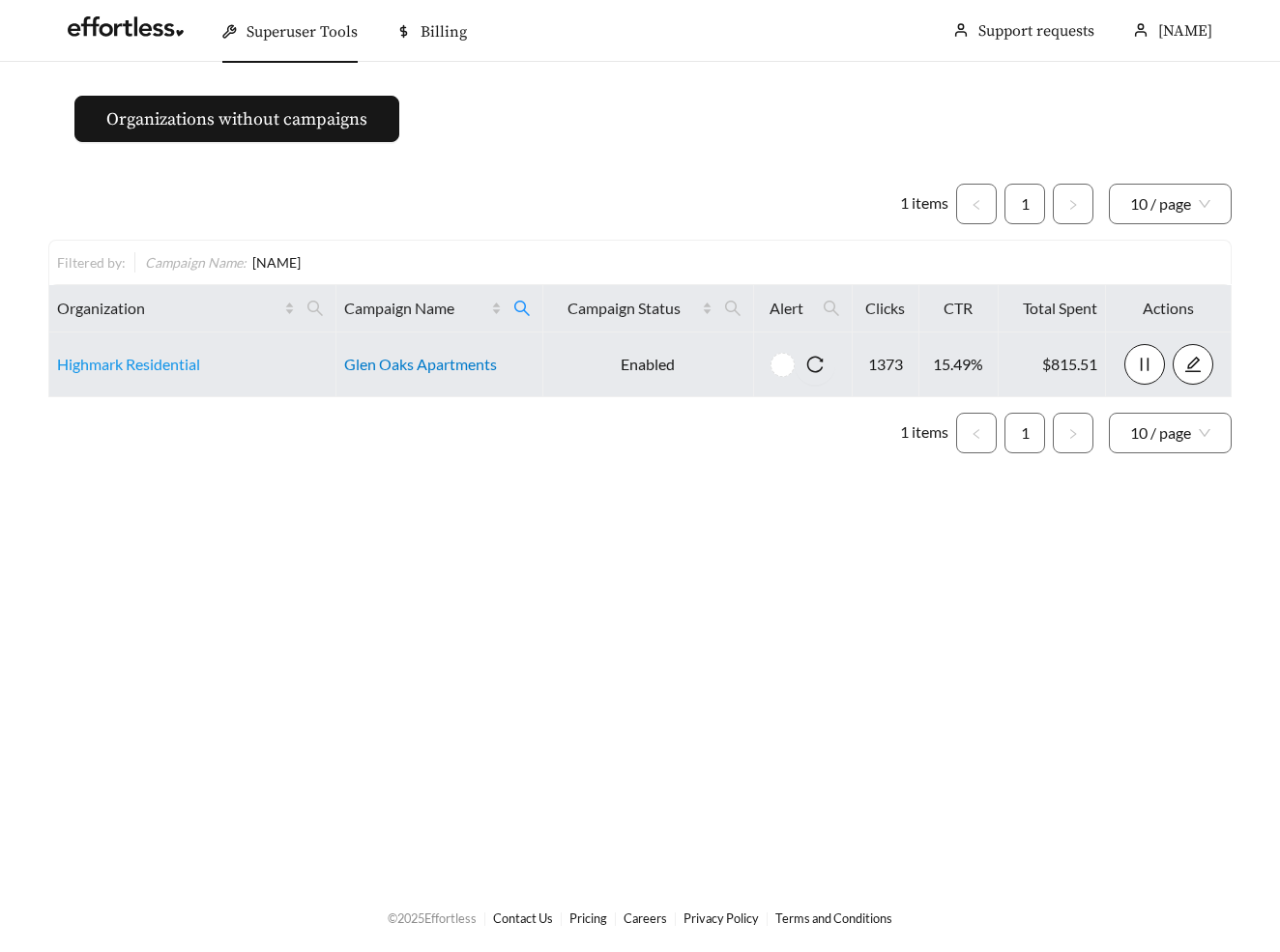click on "Glen Oaks Apartments" at bounding box center (421, 363) 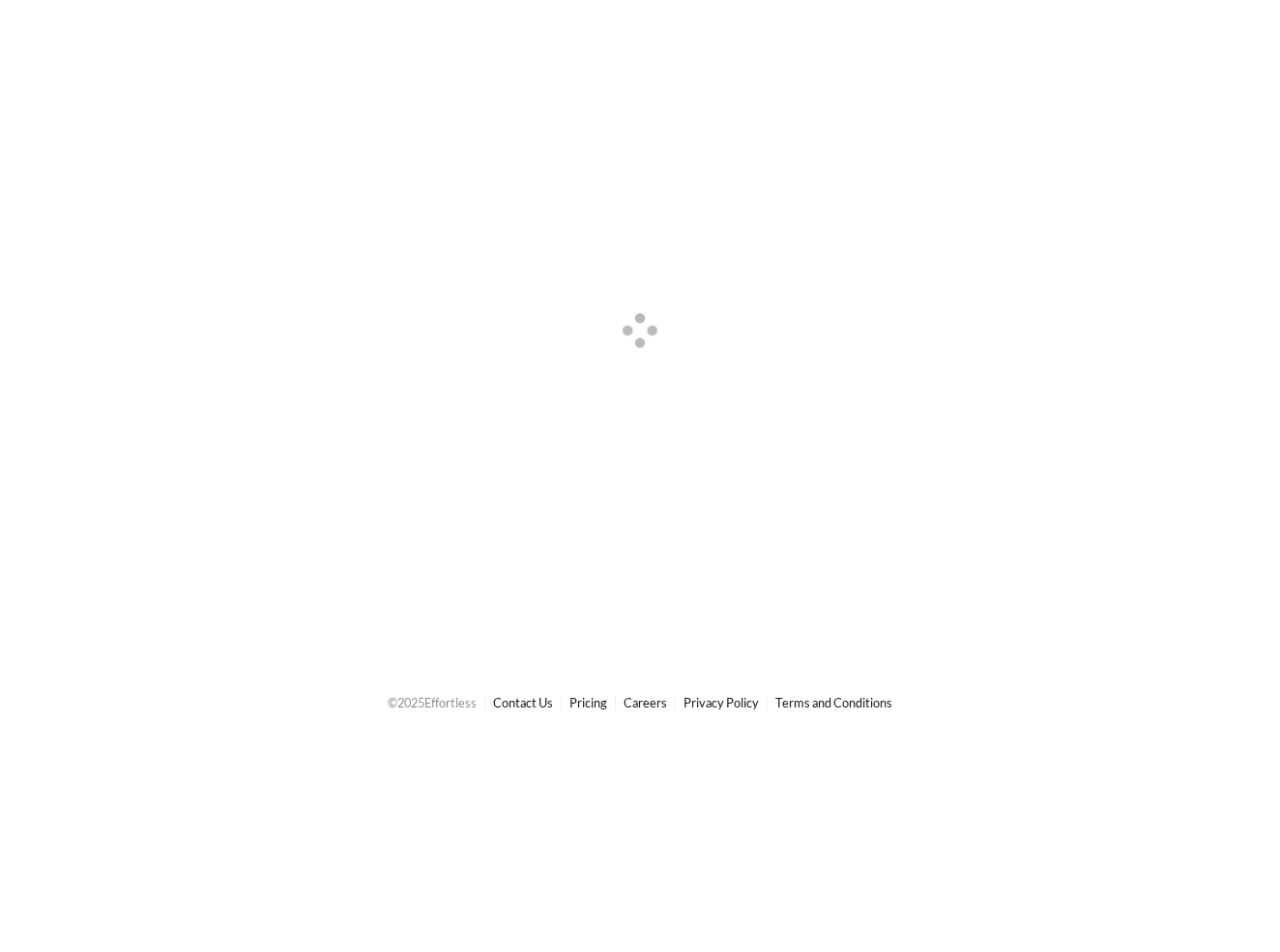 scroll, scrollTop: 0, scrollLeft: 0, axis: both 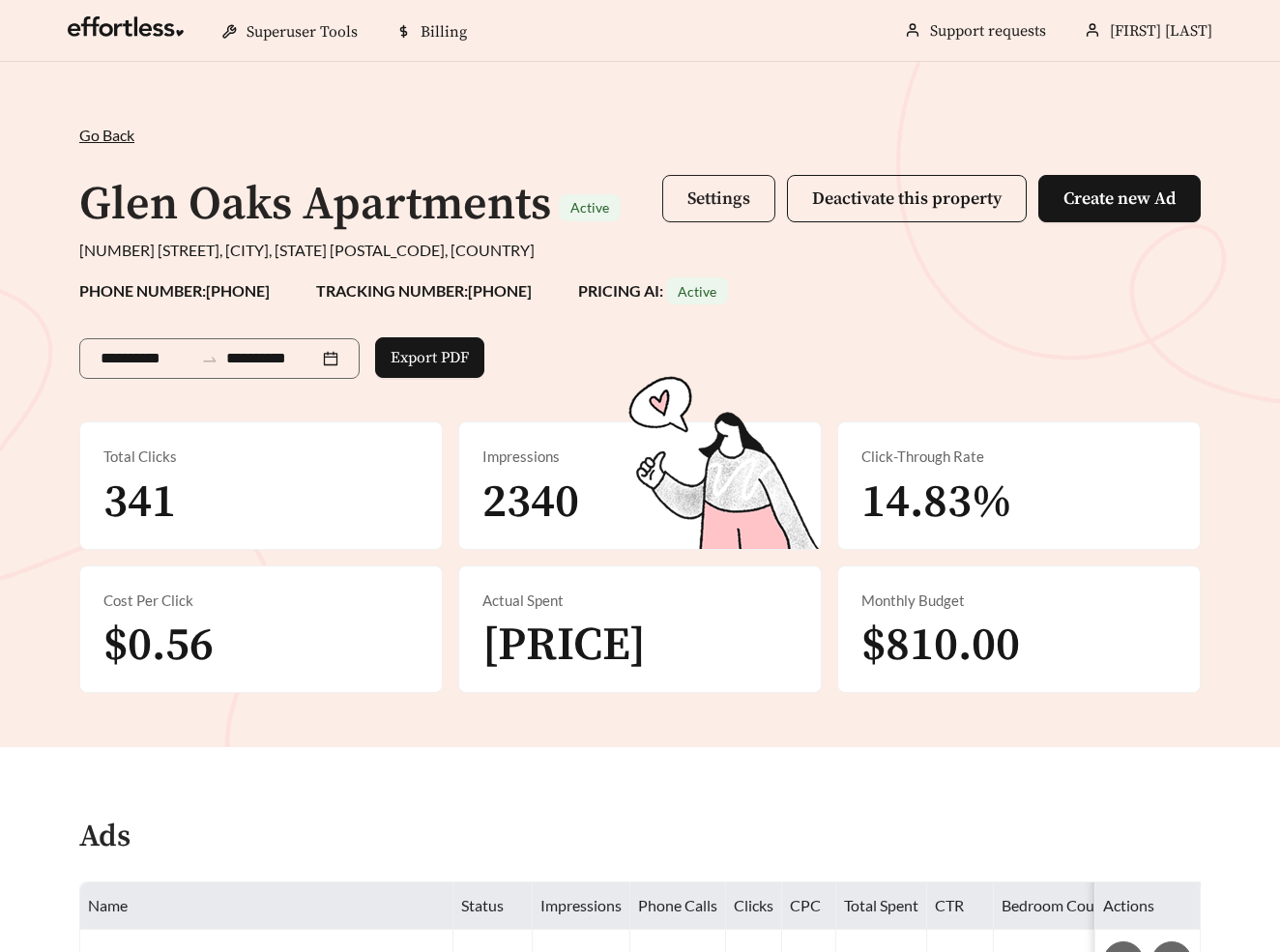 click on "Settings" at bounding box center (718, 198) 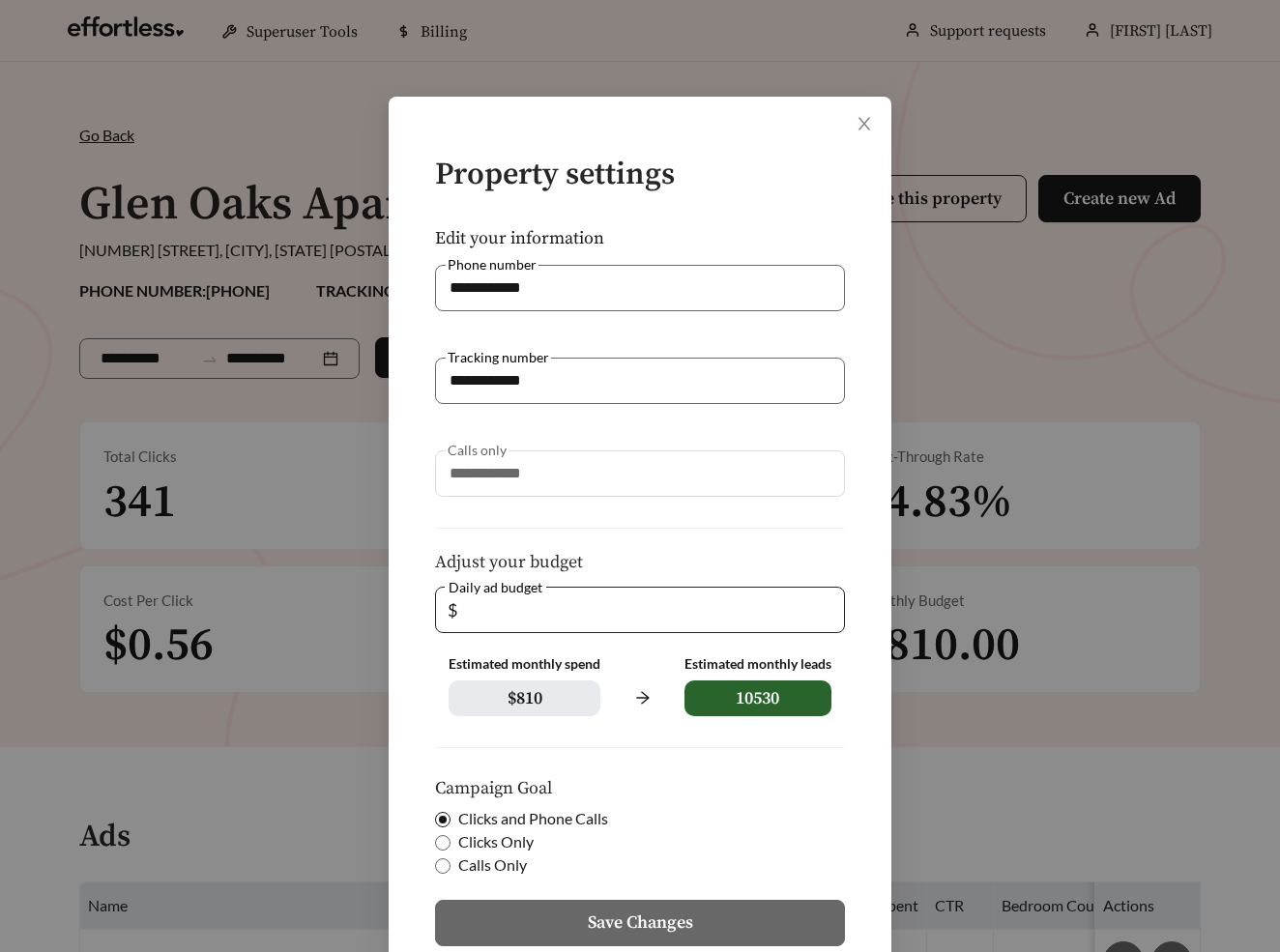 scroll, scrollTop: 141, scrollLeft: 0, axis: vertical 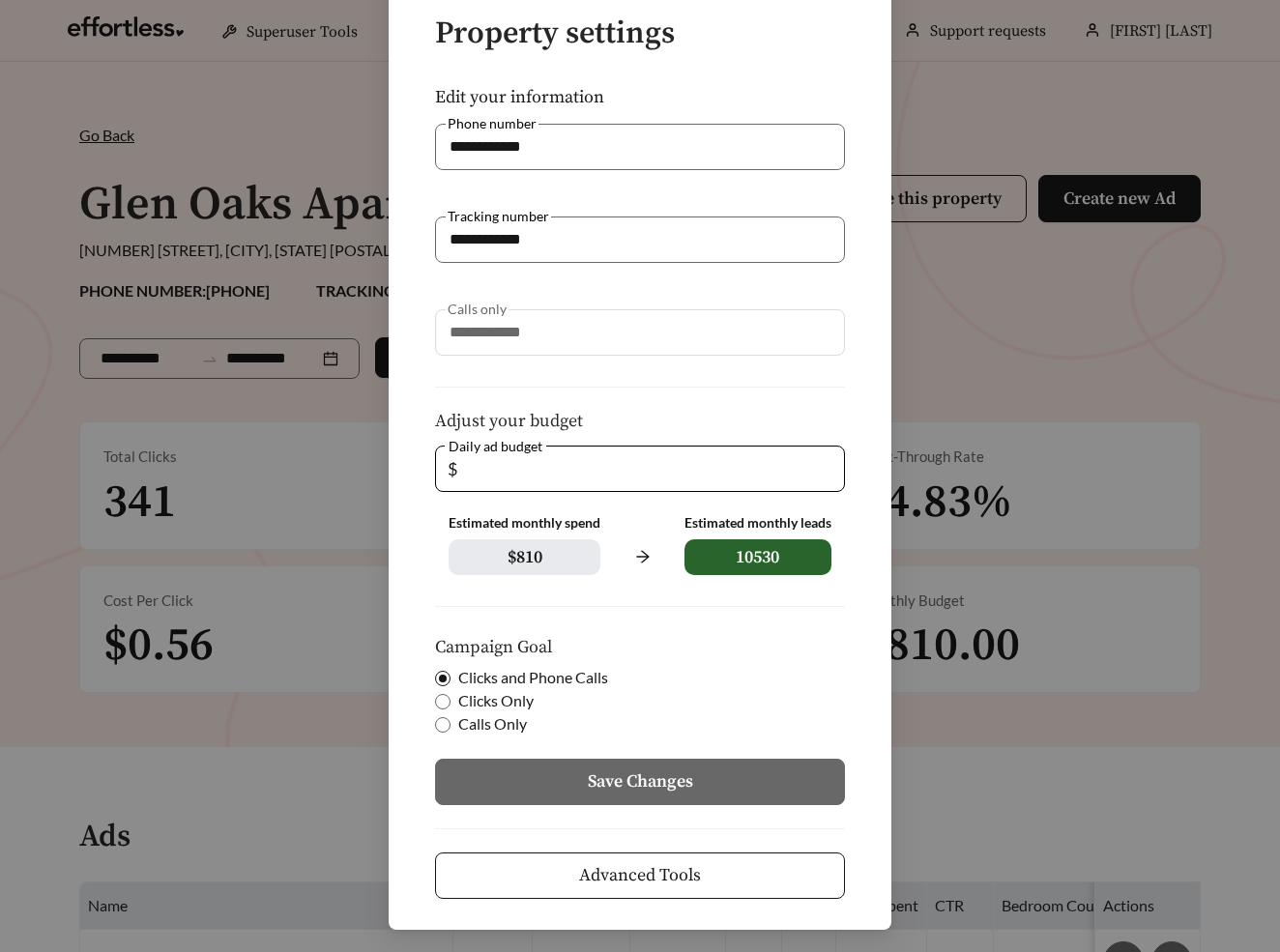 click on "Advanced Tools" at bounding box center (640, 875) 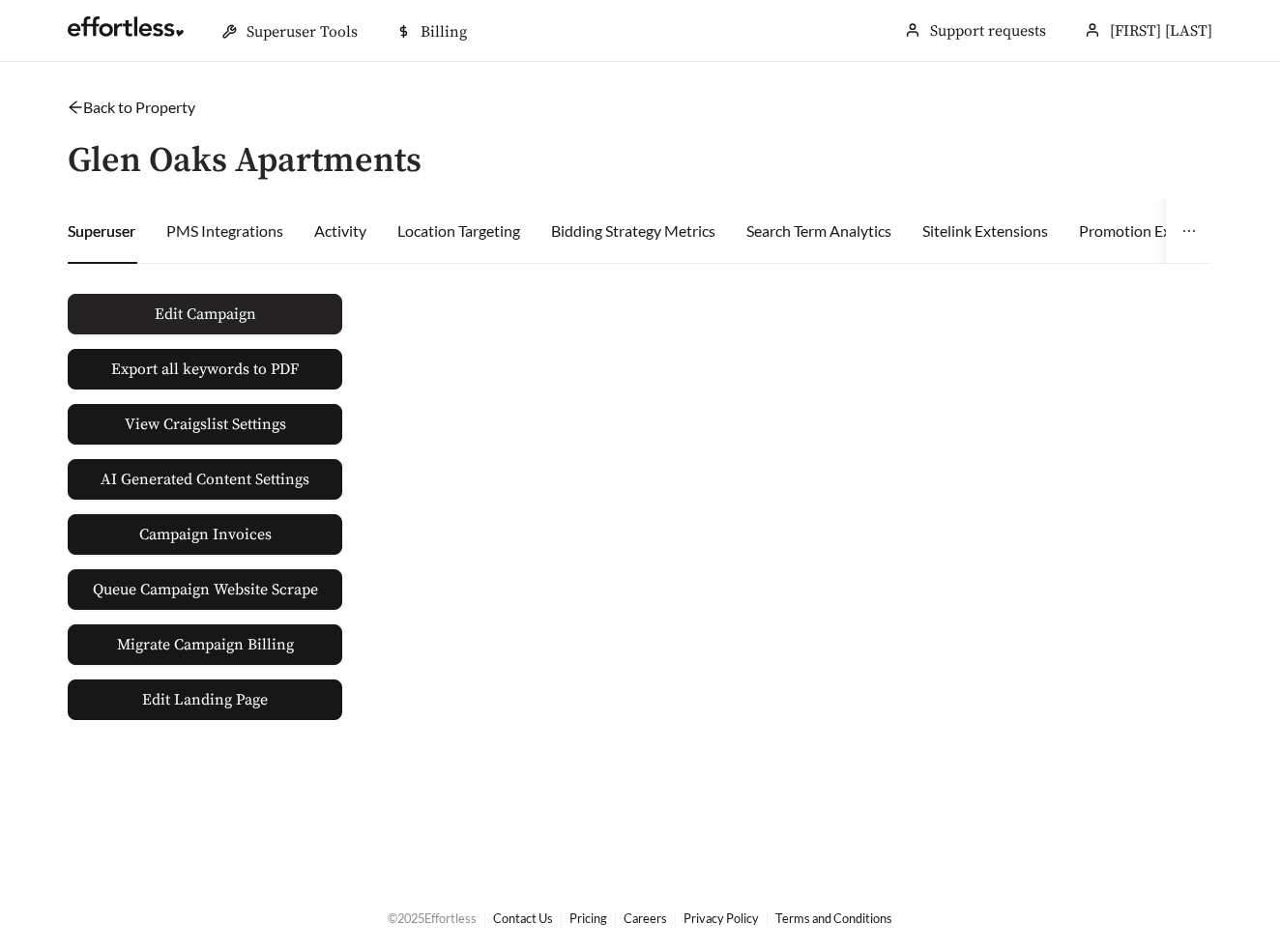 click on "Edit Campaign" at bounding box center (205, 314) 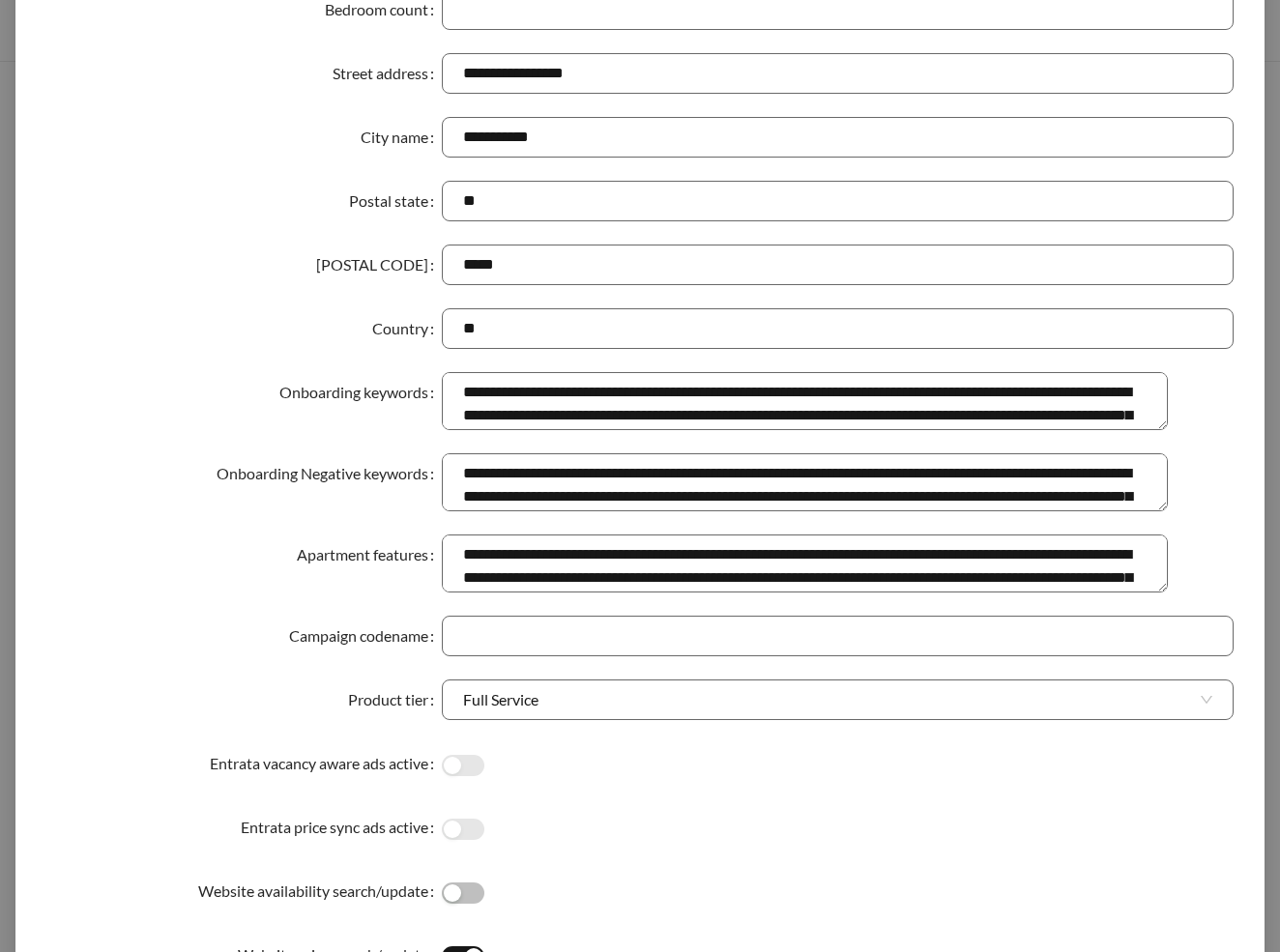 scroll, scrollTop: 303, scrollLeft: 0, axis: vertical 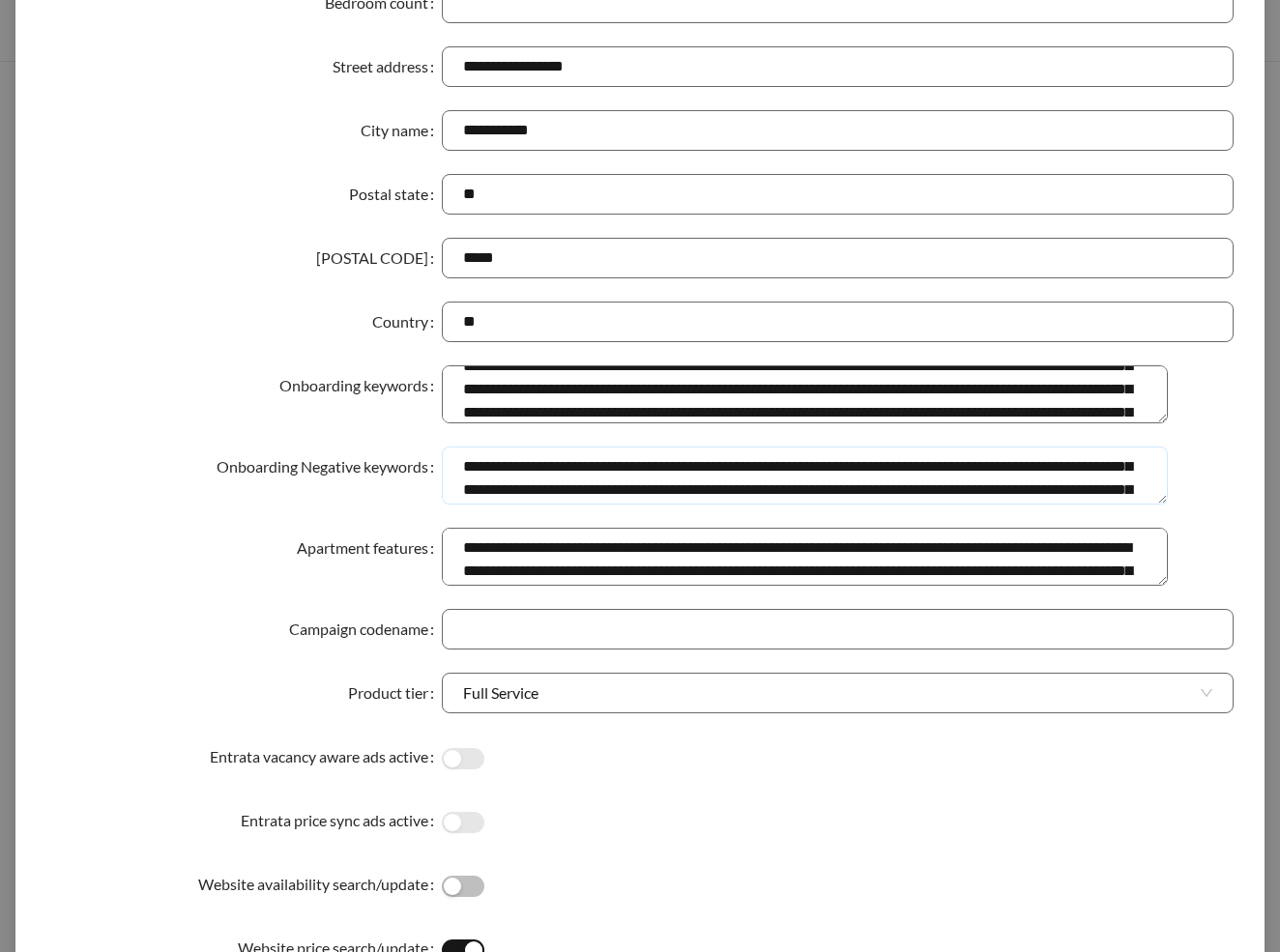 drag, startPoint x: 622, startPoint y: 474, endPoint x: 503, endPoint y: 476, distance: 119.01681 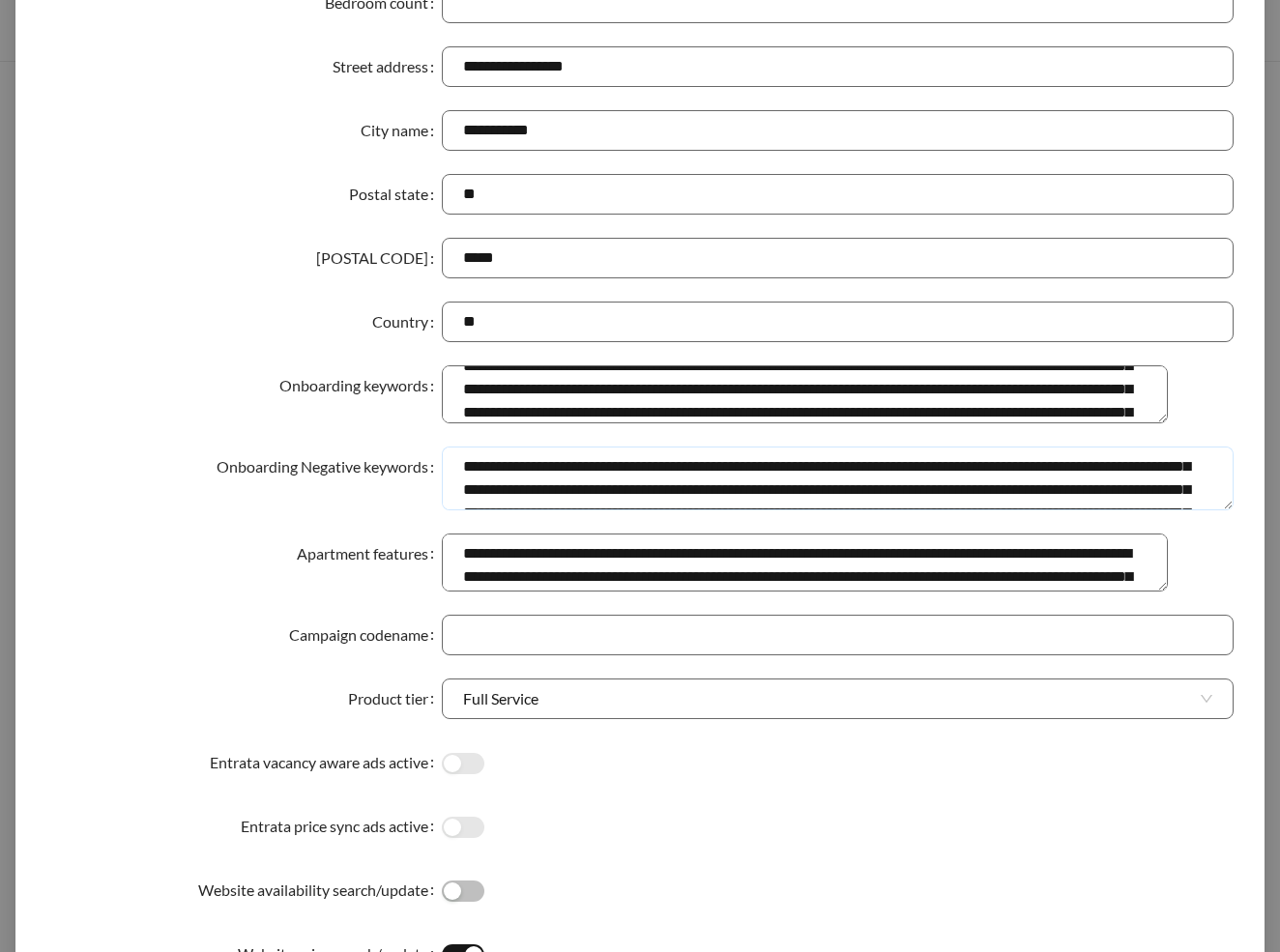 scroll, scrollTop: 16, scrollLeft: 0, axis: vertical 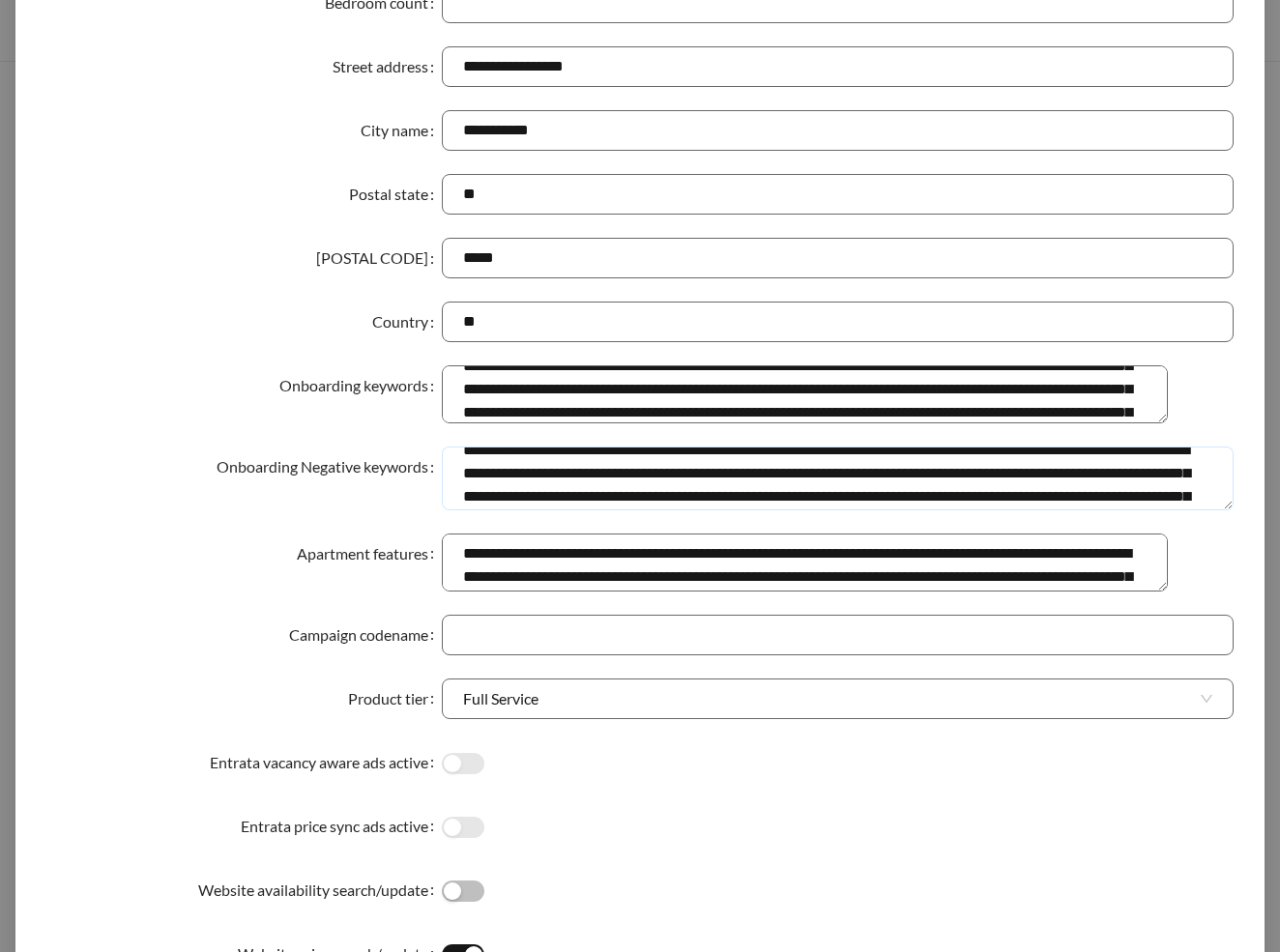 drag, startPoint x: 572, startPoint y: 495, endPoint x: 1159, endPoint y: 484, distance: 587.1031 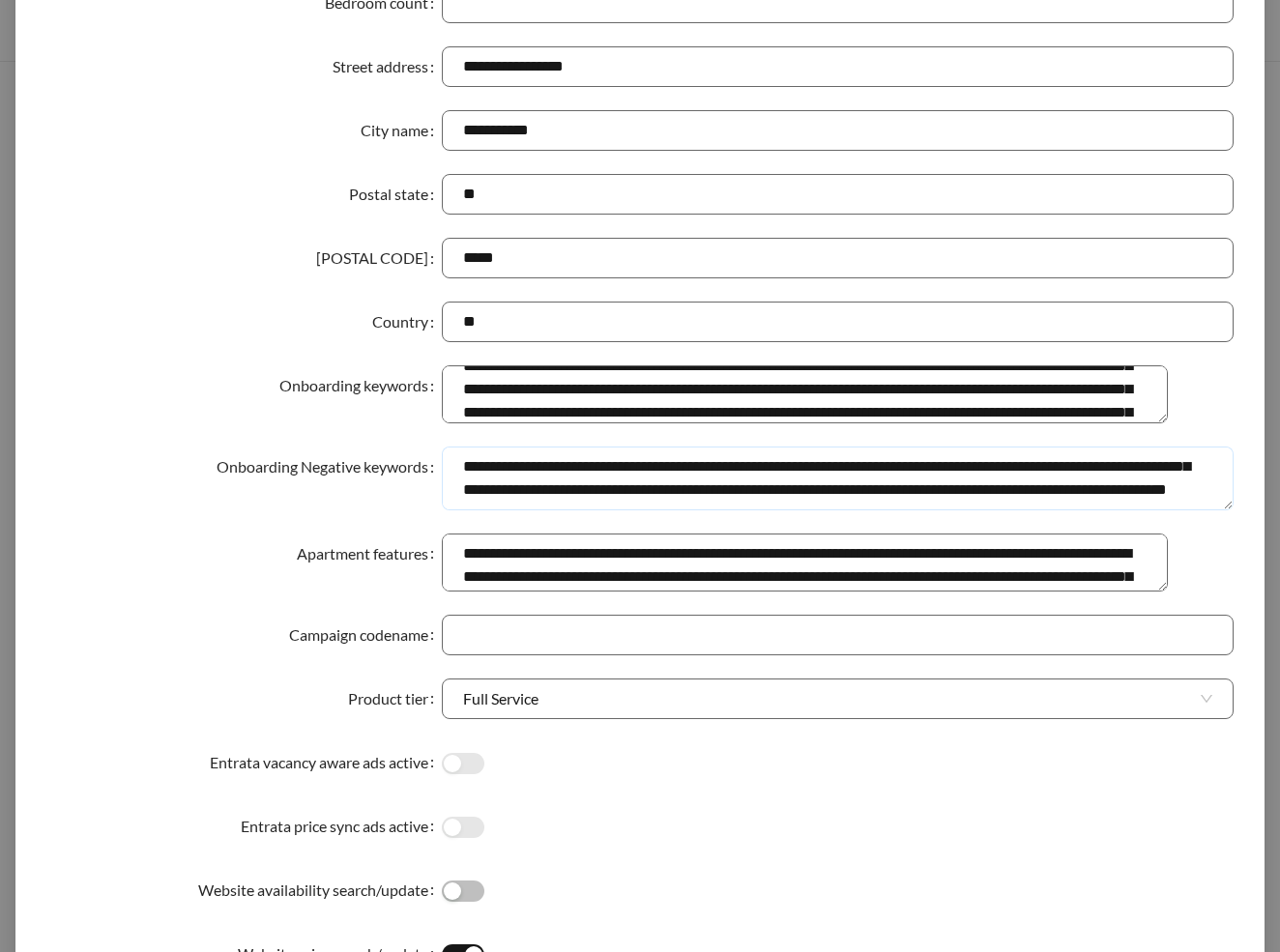 scroll, scrollTop: 70, scrollLeft: 0, axis: vertical 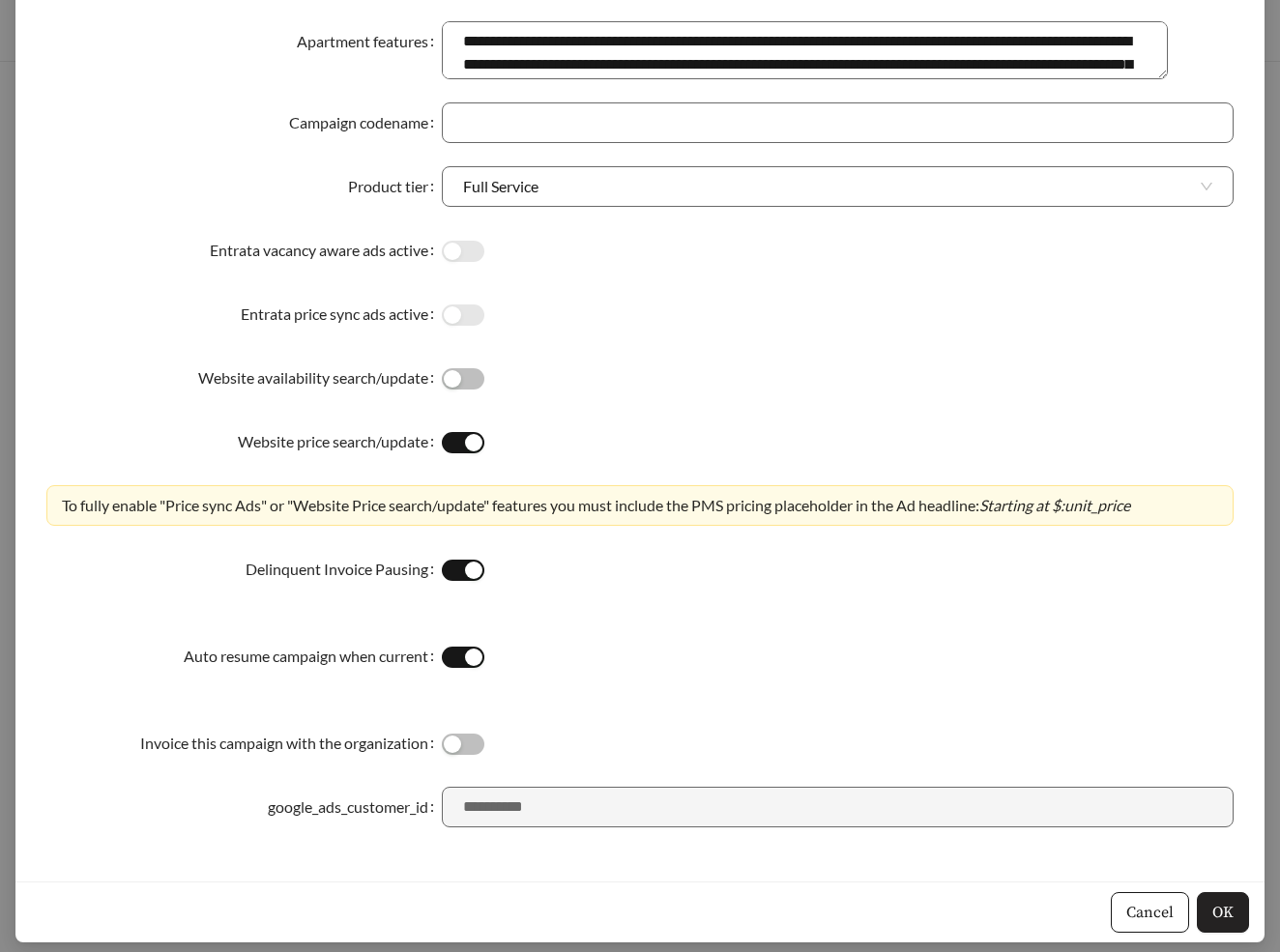 type on "**********" 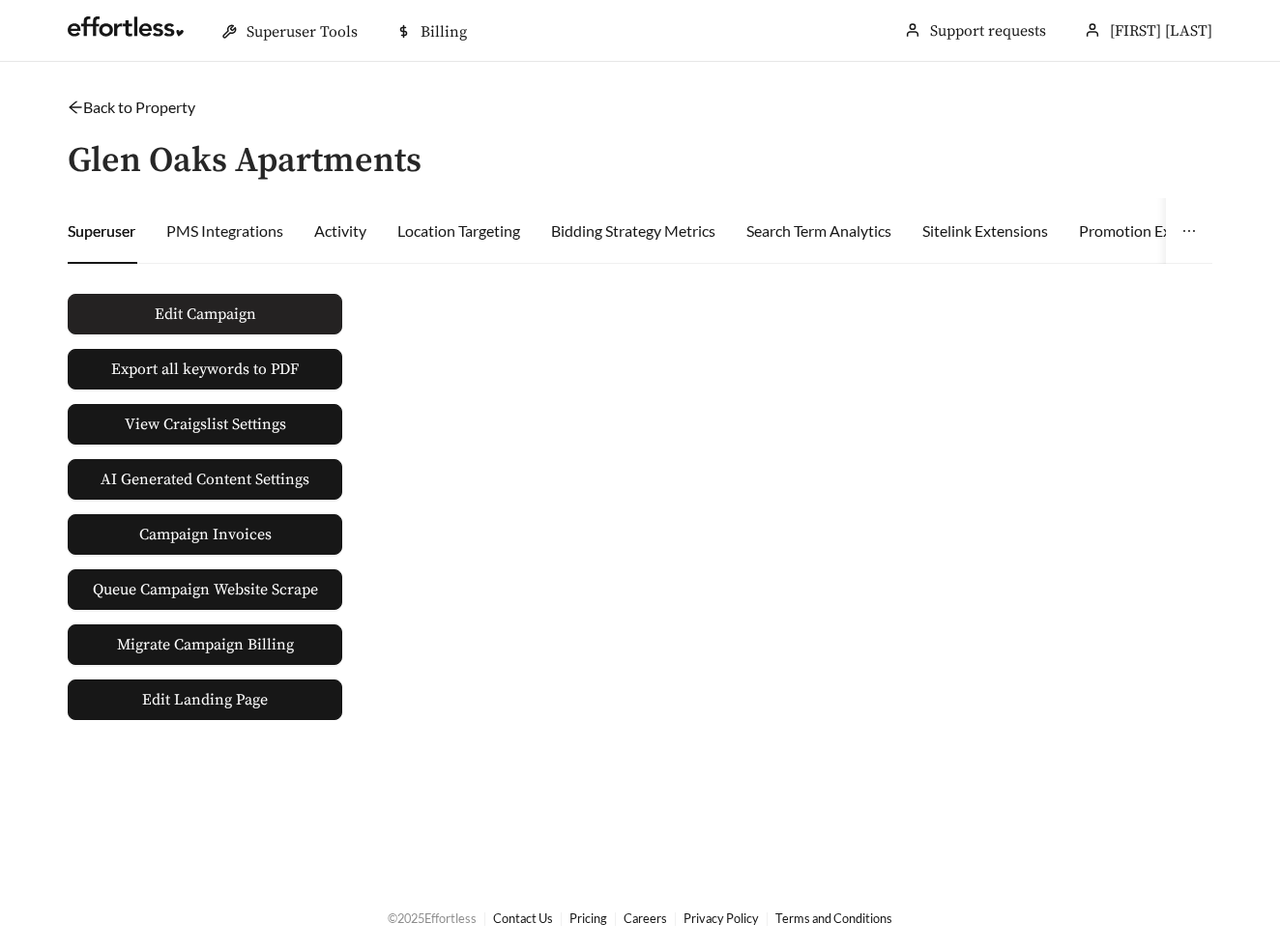 type 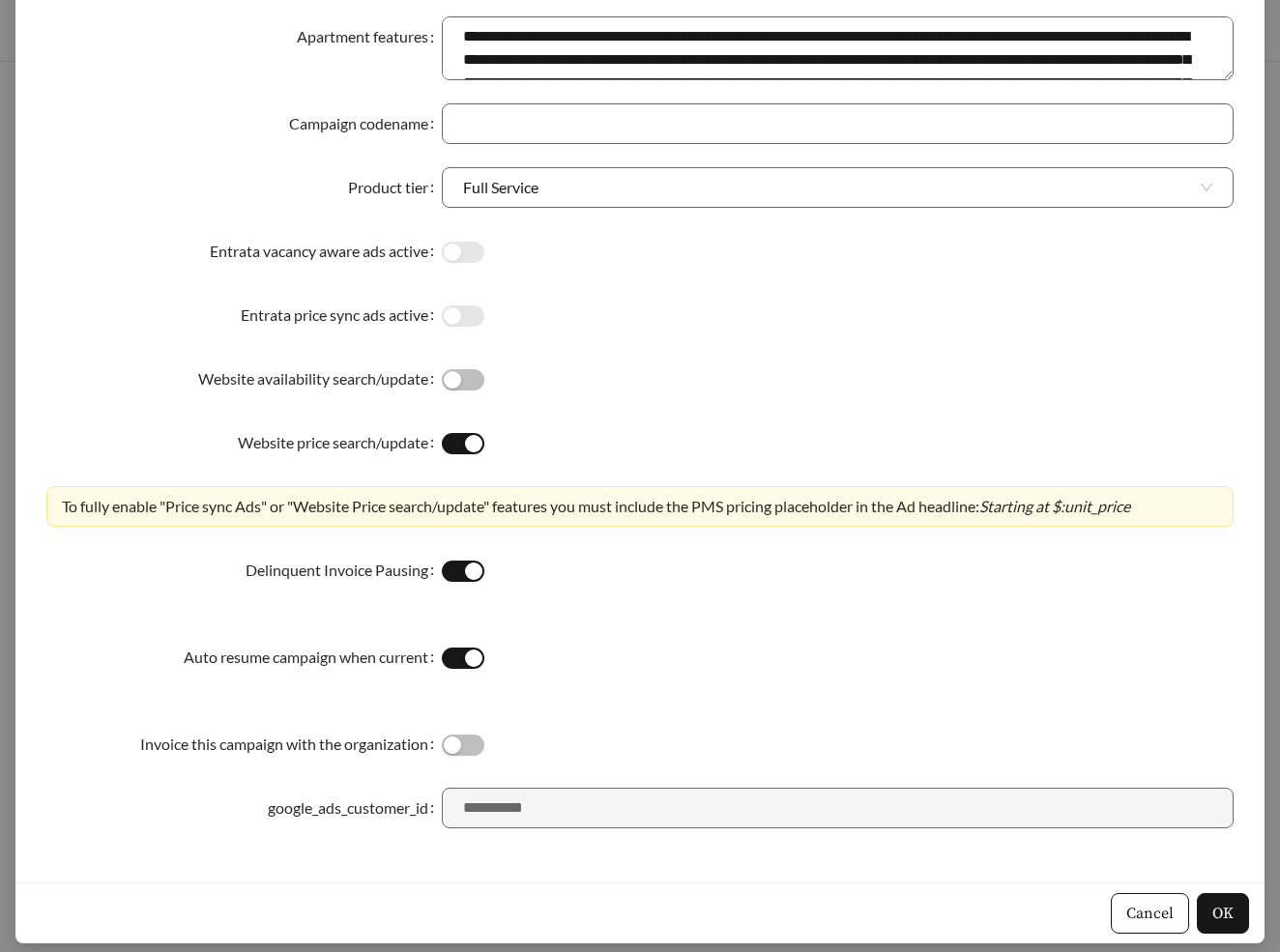 scroll, scrollTop: 0, scrollLeft: 0, axis: both 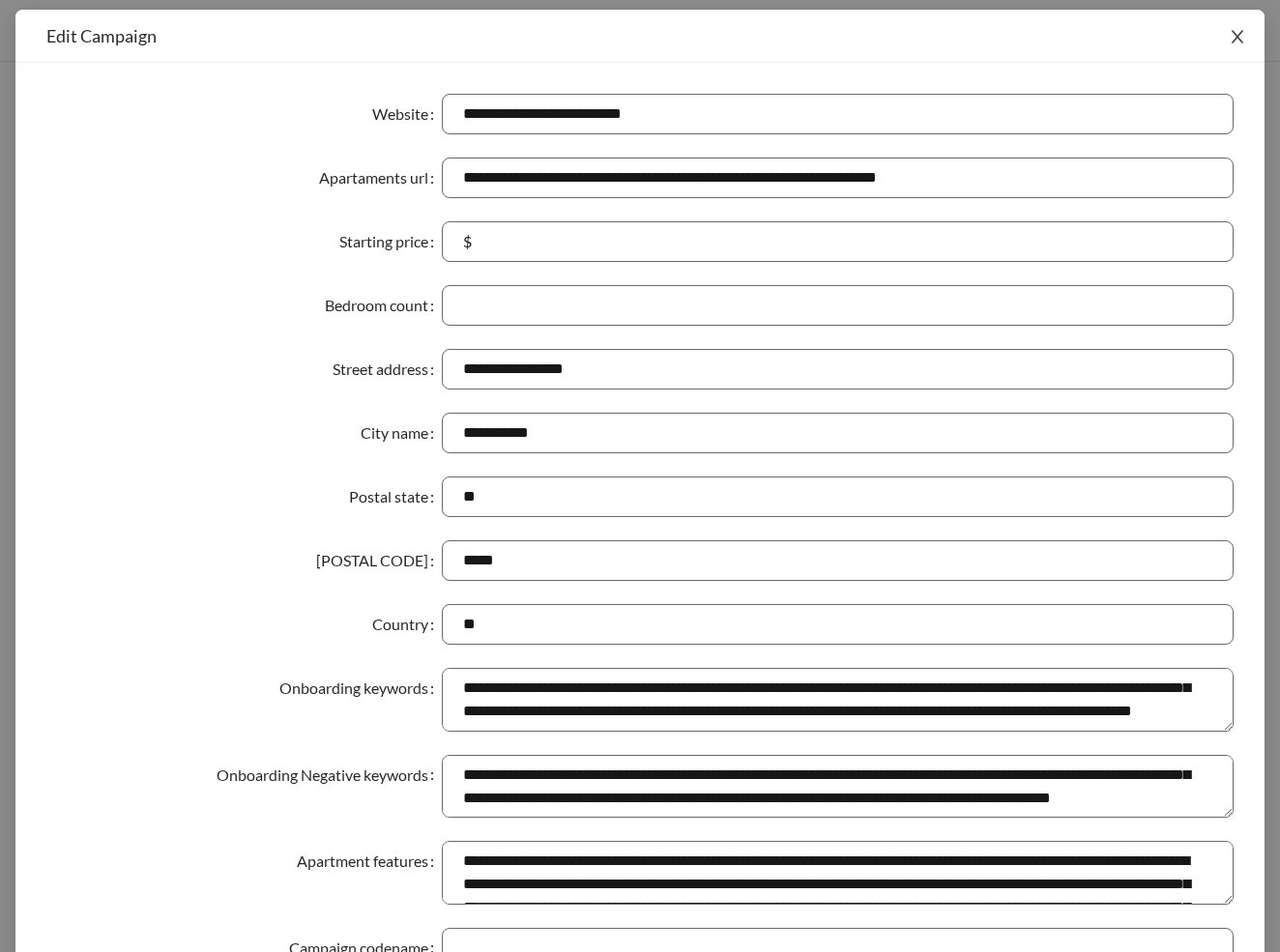 click at bounding box center [1237, 37] 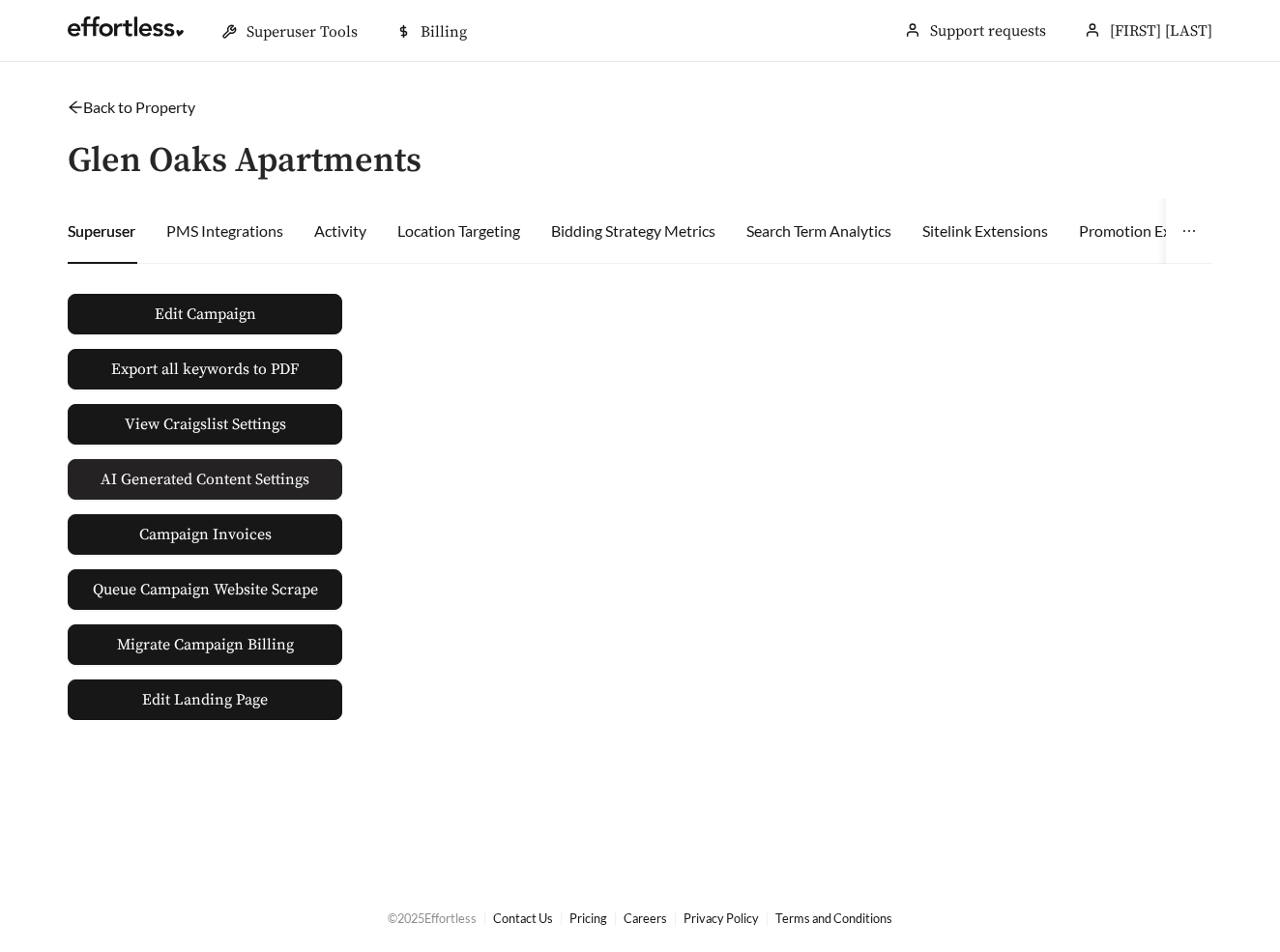 click on "AI Generated Content Settings" at bounding box center [205, 314] 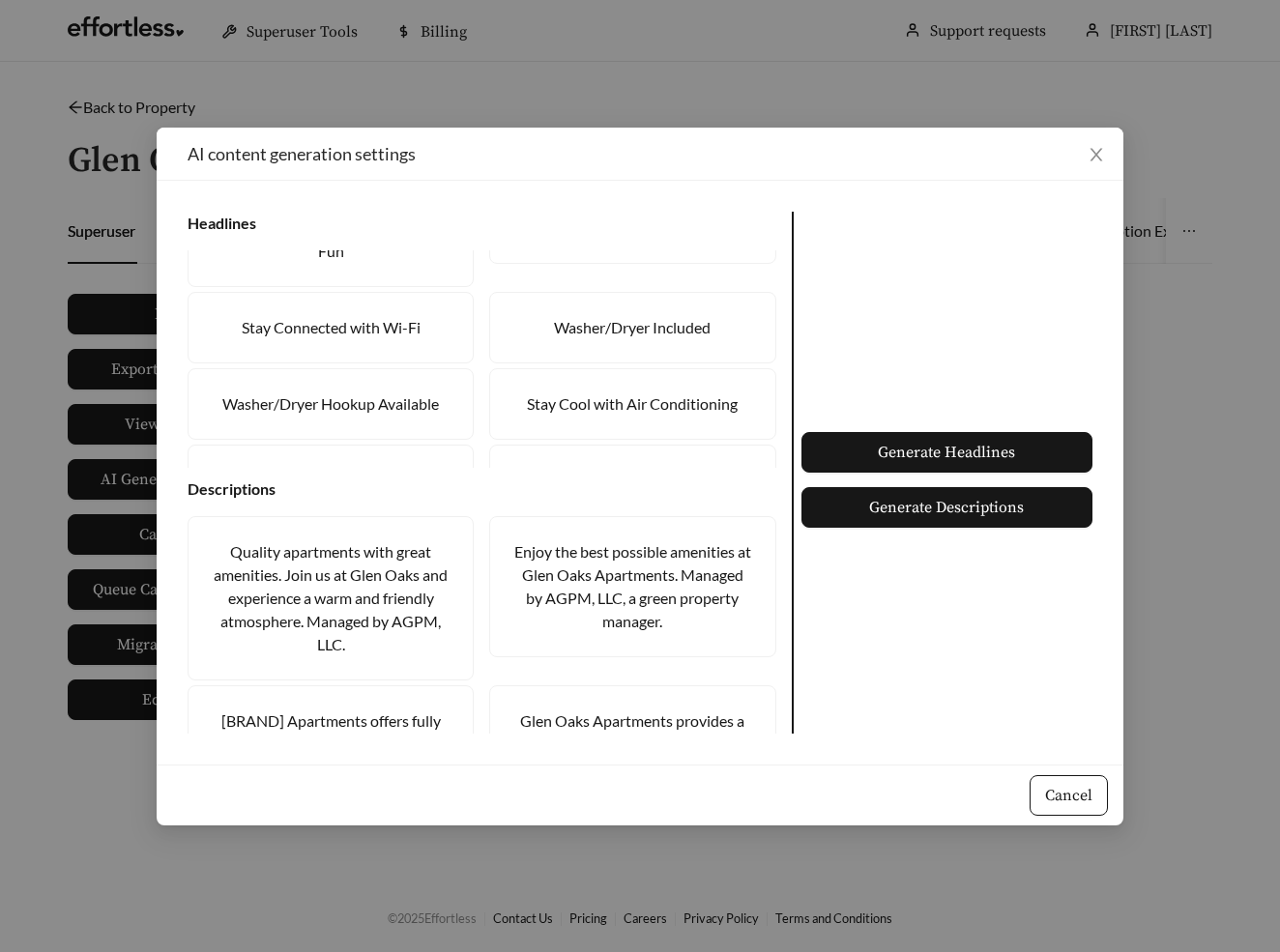 scroll, scrollTop: 1223, scrollLeft: 0, axis: vertical 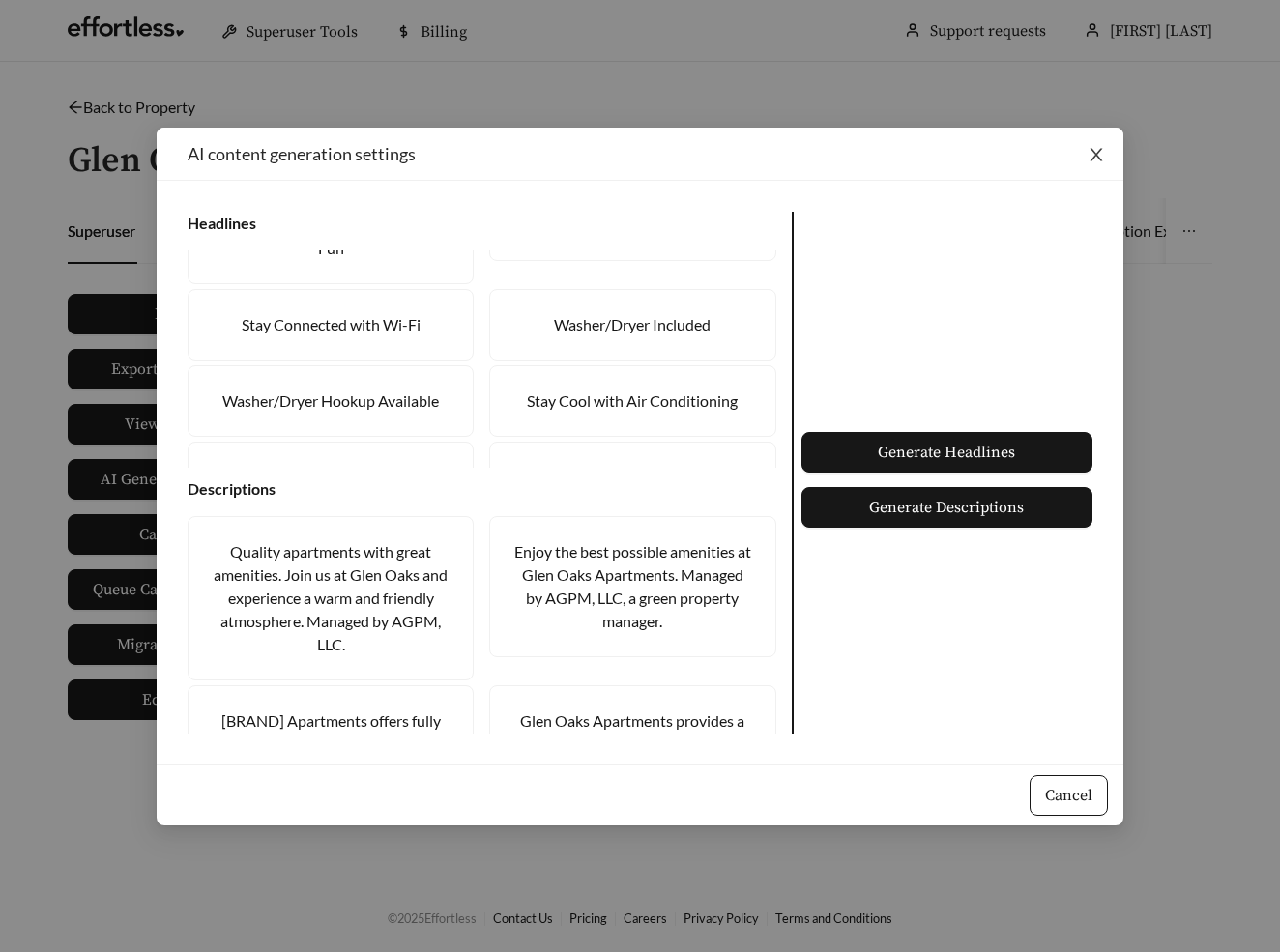 click at bounding box center [1096, 155] 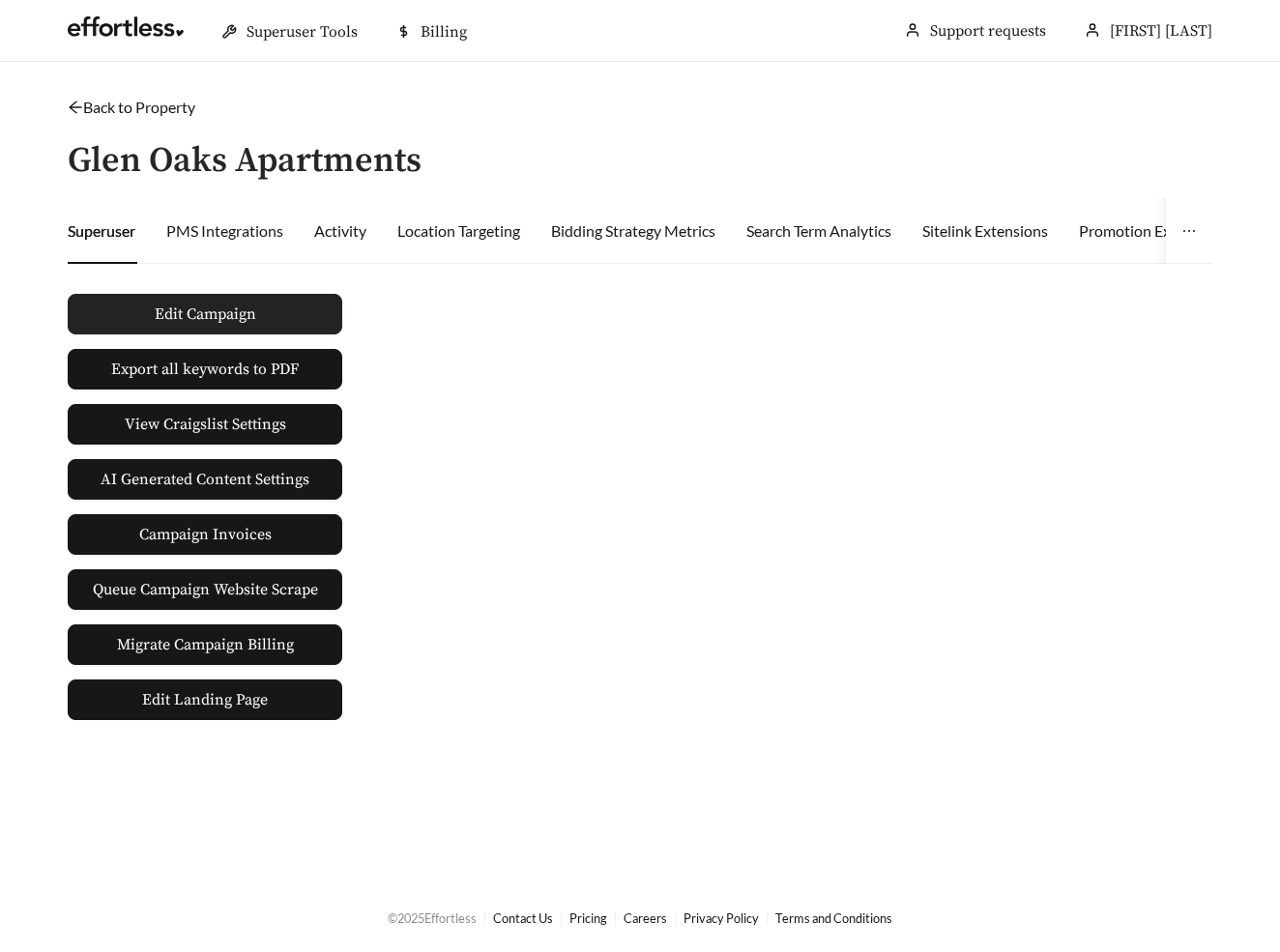 click on "Edit Campaign" at bounding box center [205, 314] 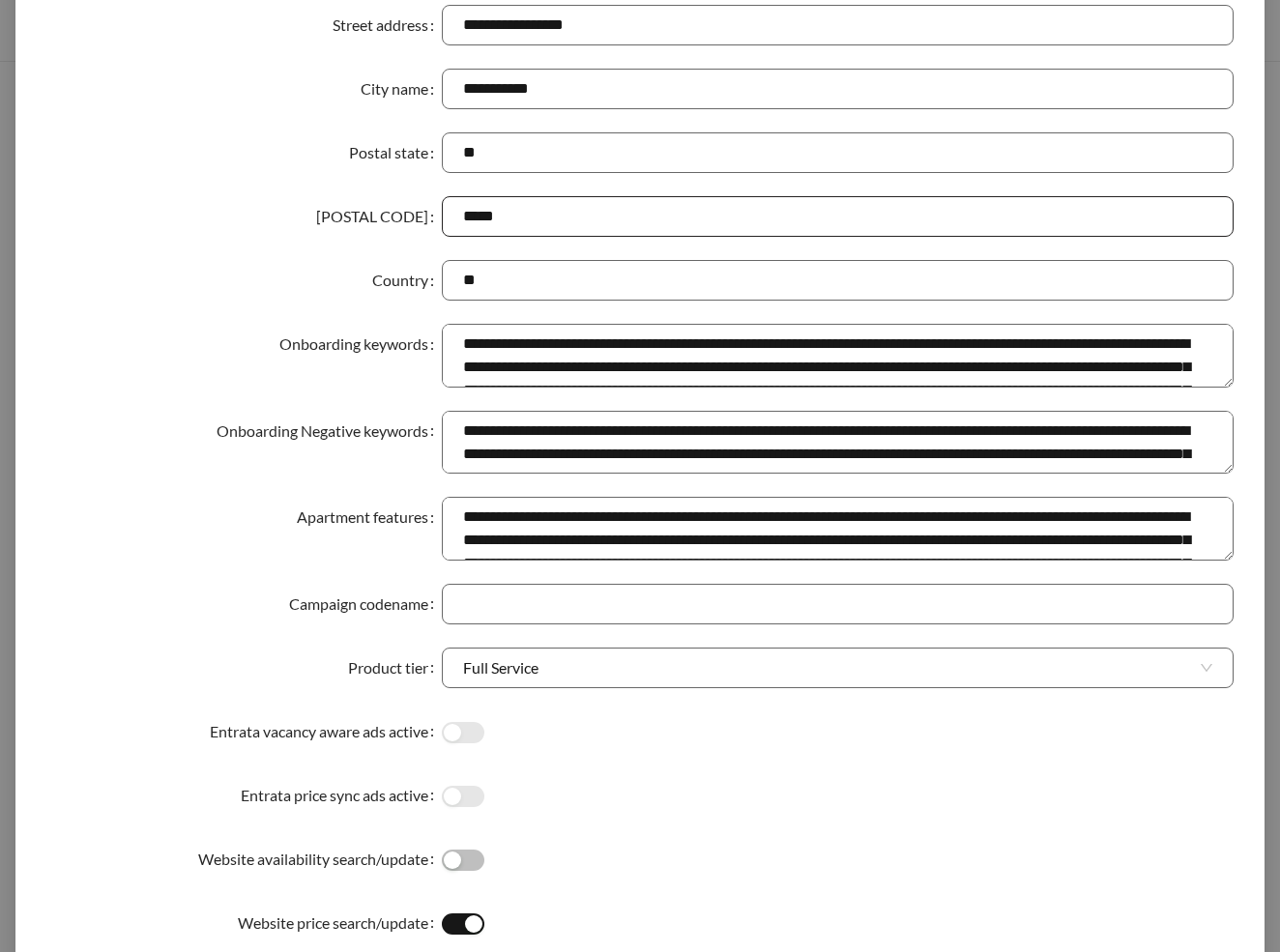 scroll, scrollTop: 362, scrollLeft: 0, axis: vertical 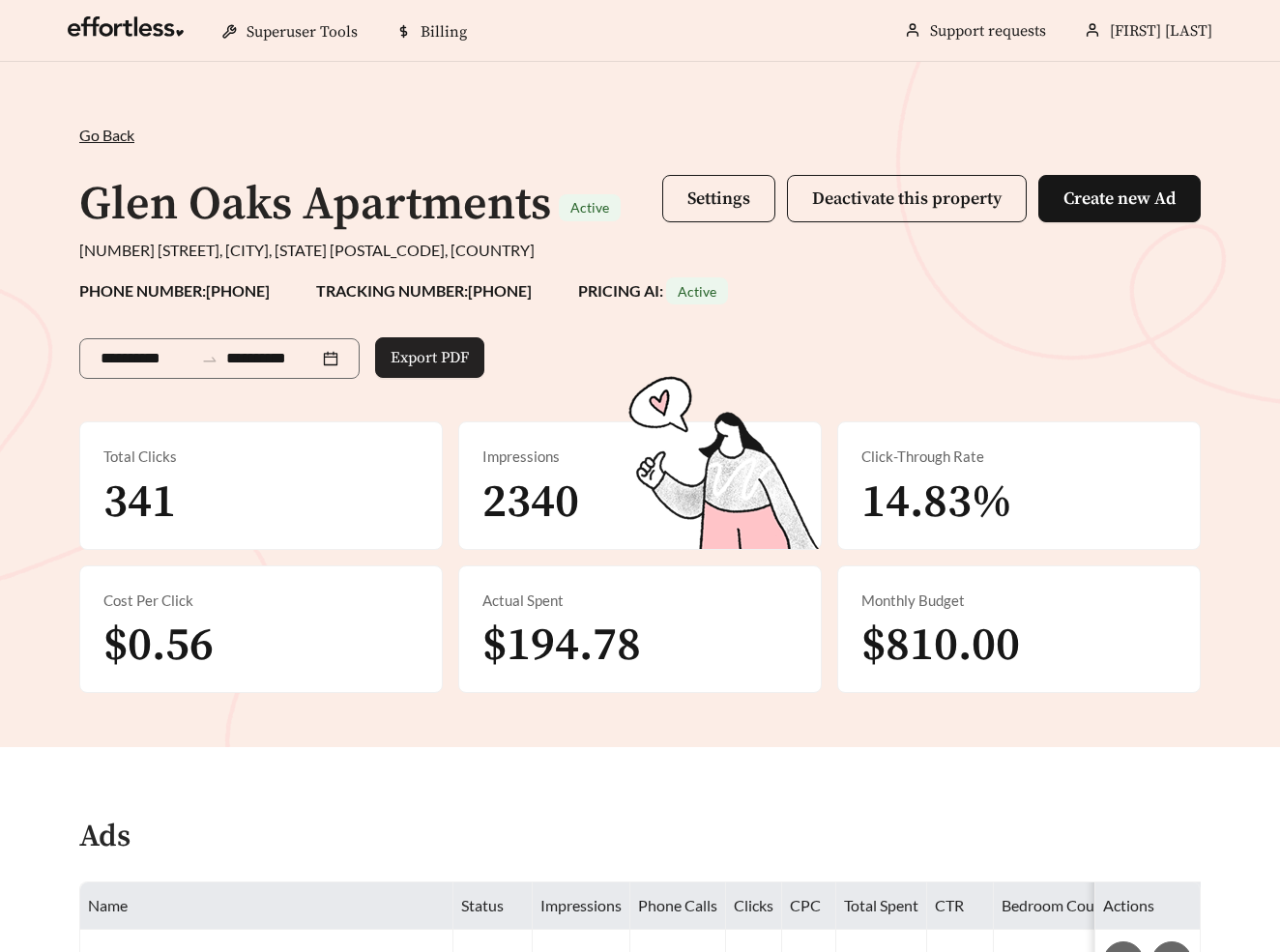 click on "Export PDF" at bounding box center (429, 358) 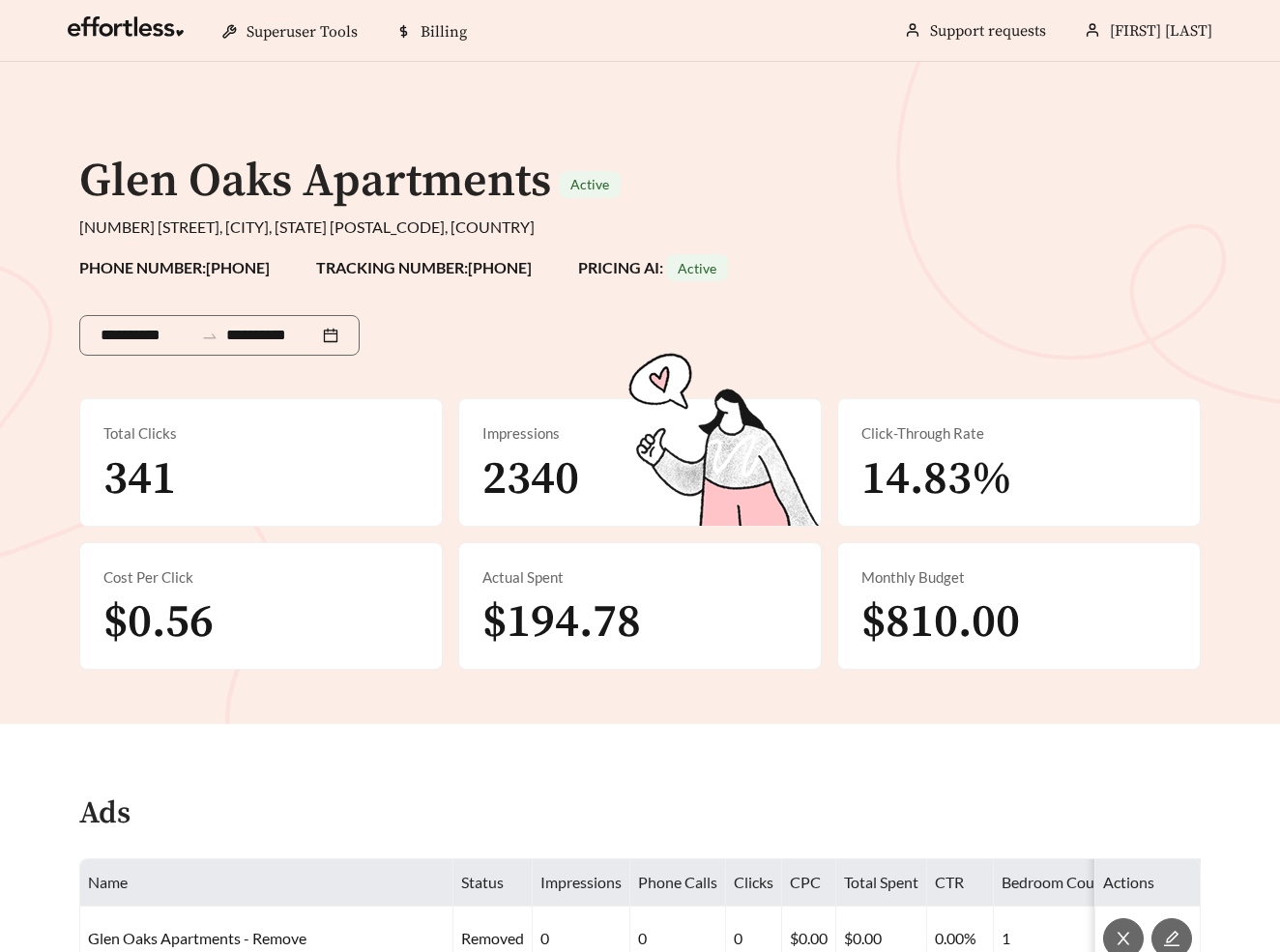 scroll, scrollTop: 0, scrollLeft: 0, axis: both 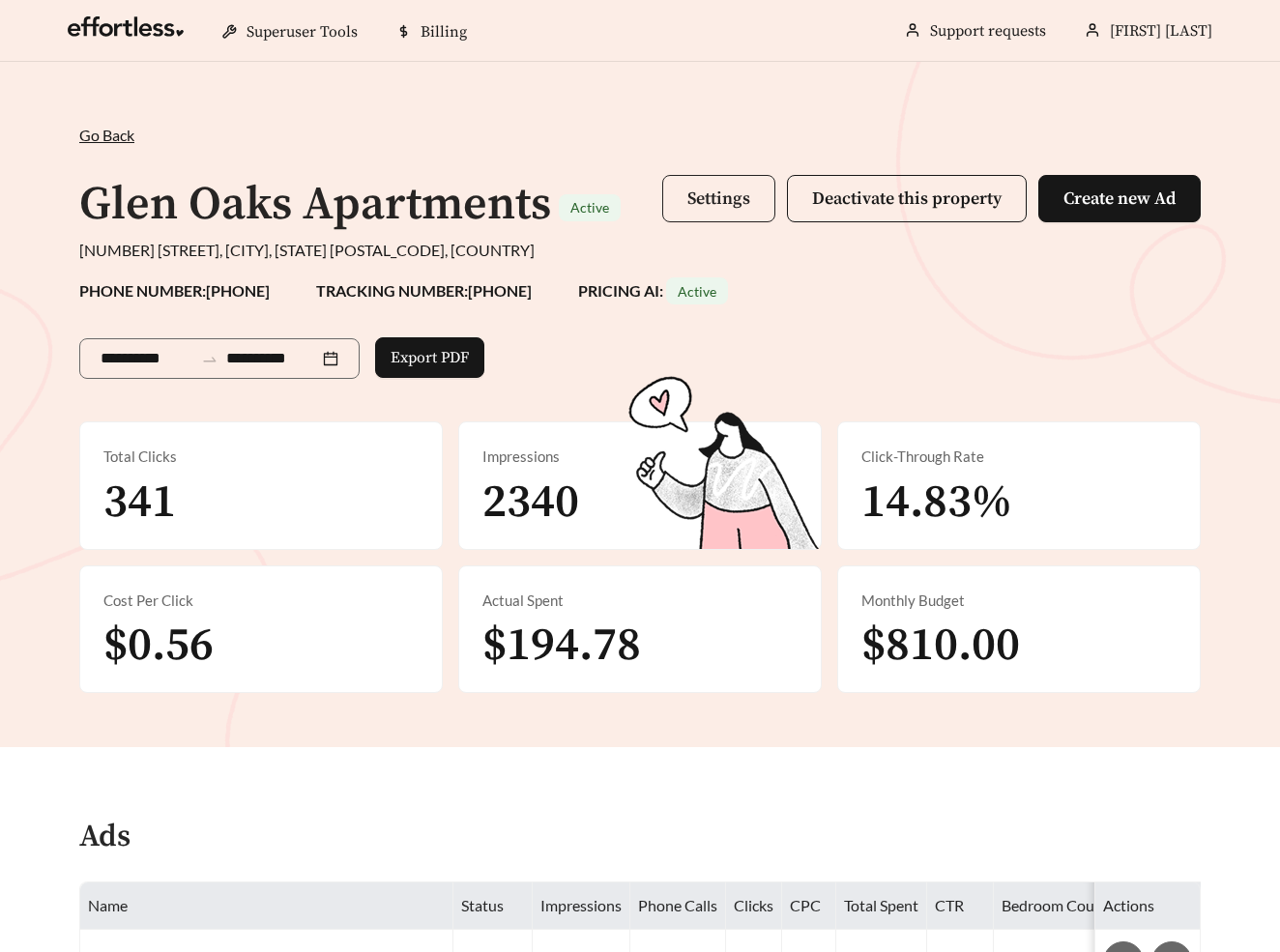 click on "Settings" at bounding box center (718, 198) 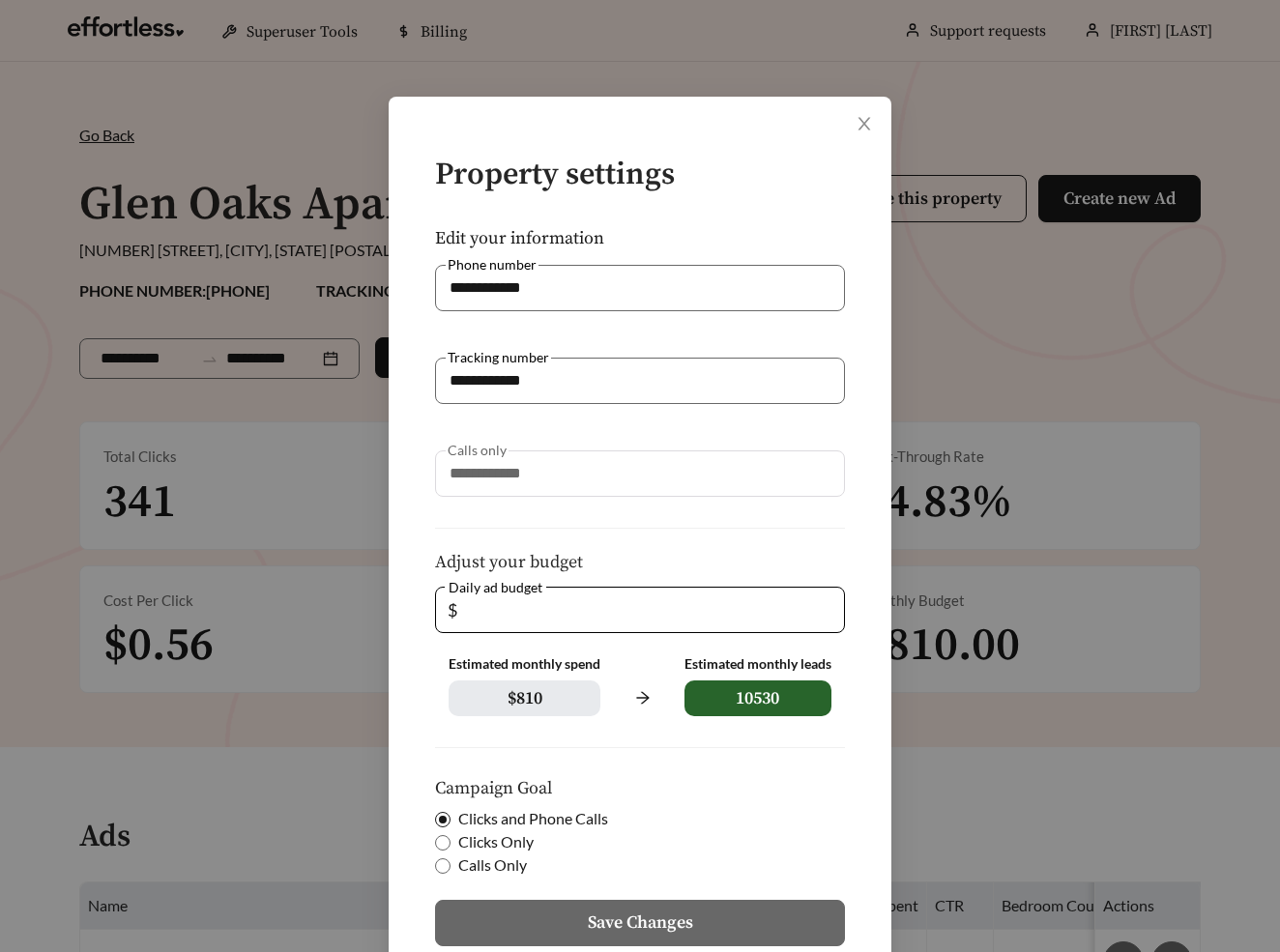 scroll, scrollTop: 141, scrollLeft: 0, axis: vertical 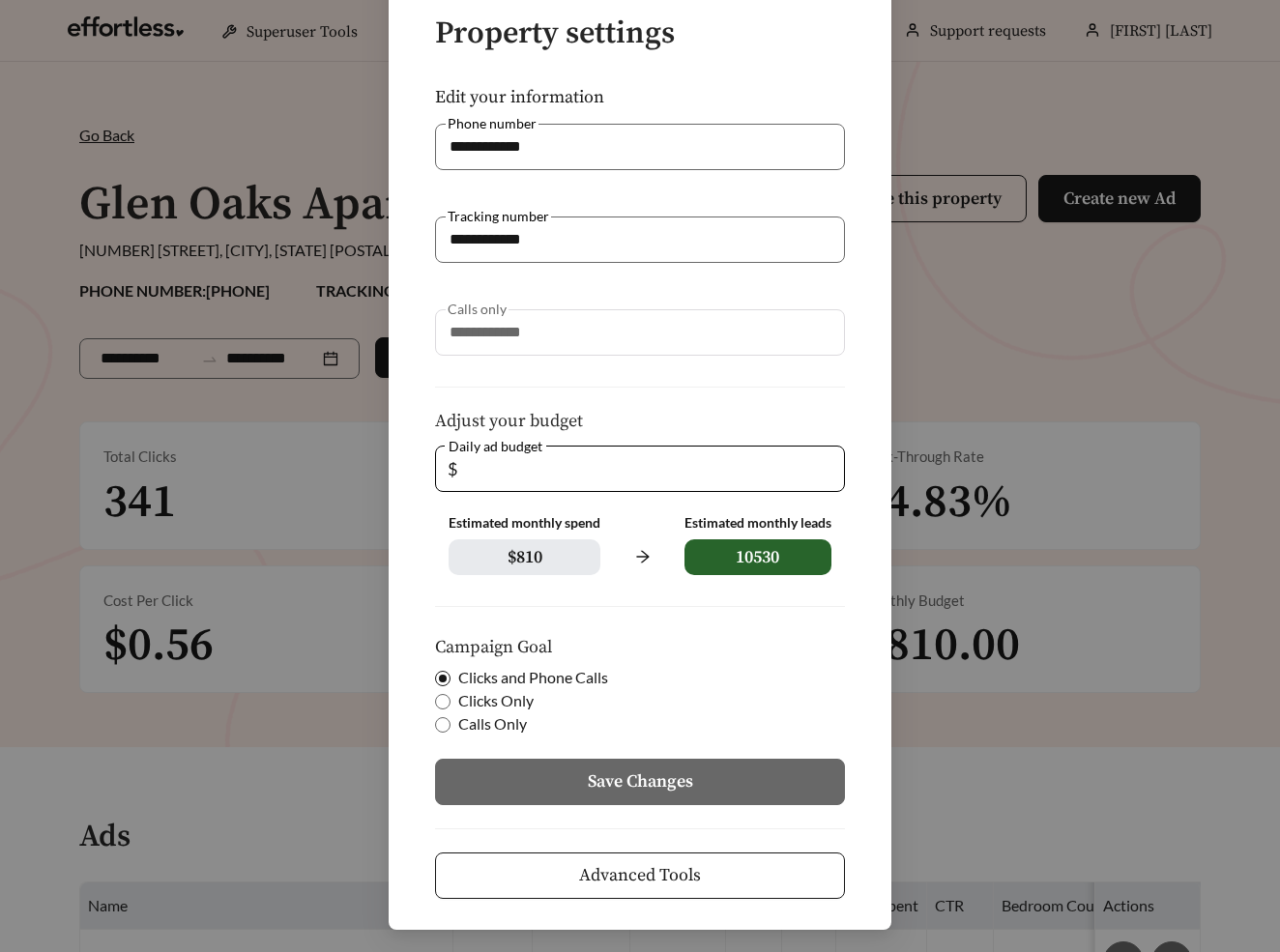 click on "Clicks Only" at bounding box center [533, 678] 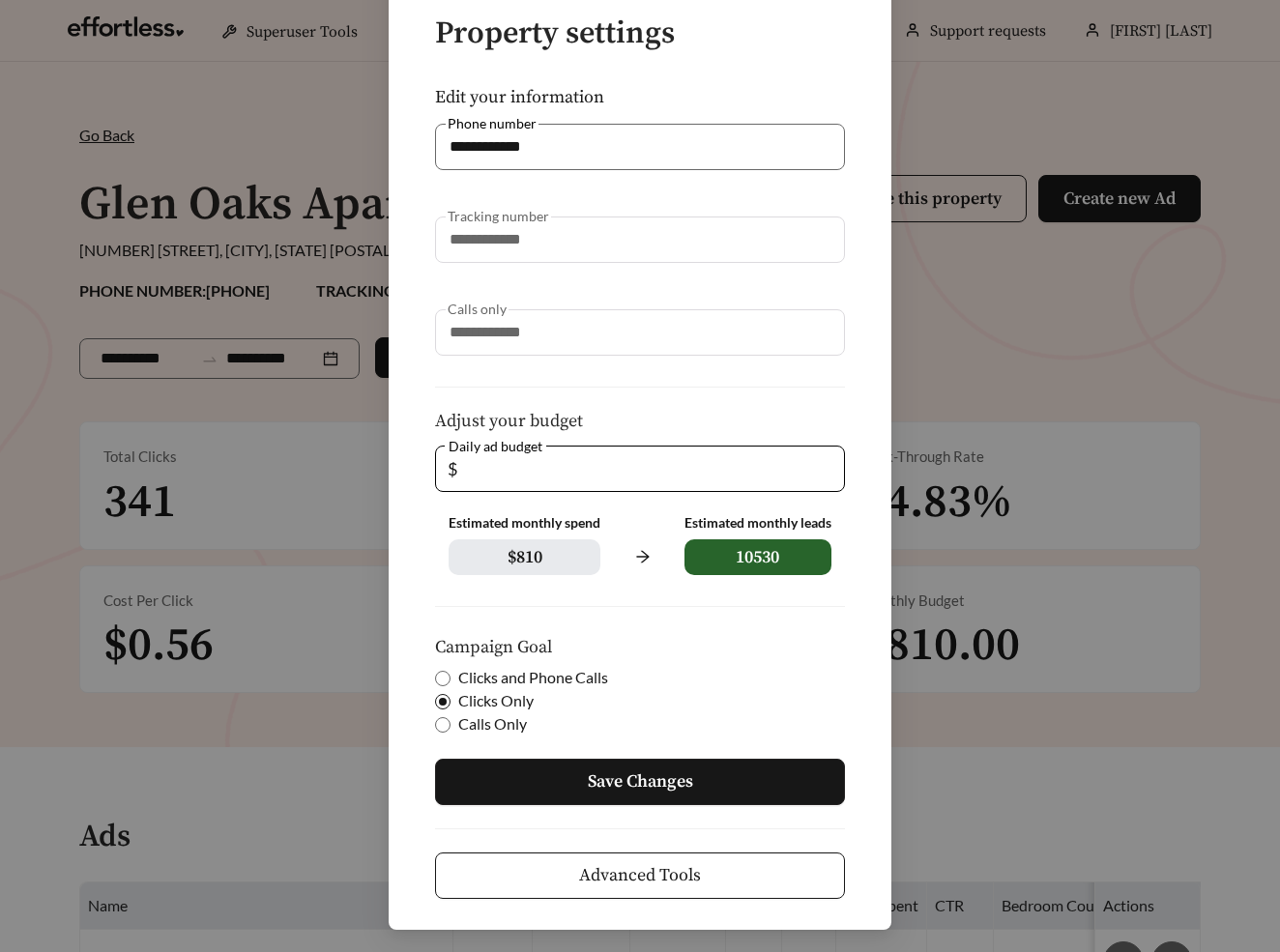 click on "Save Changes" at bounding box center [640, 782] 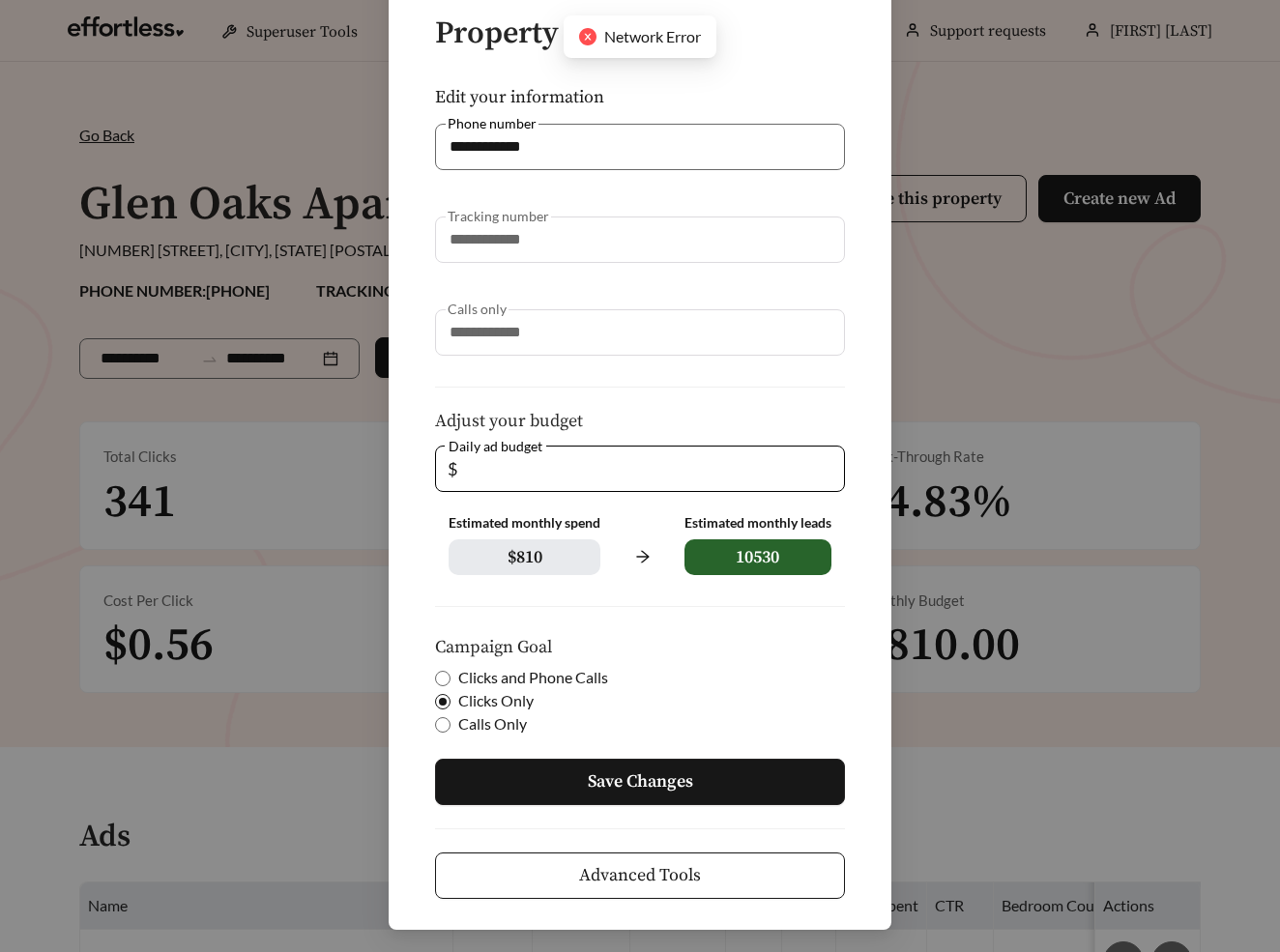 click on "Save Changes" at bounding box center (640, 782) 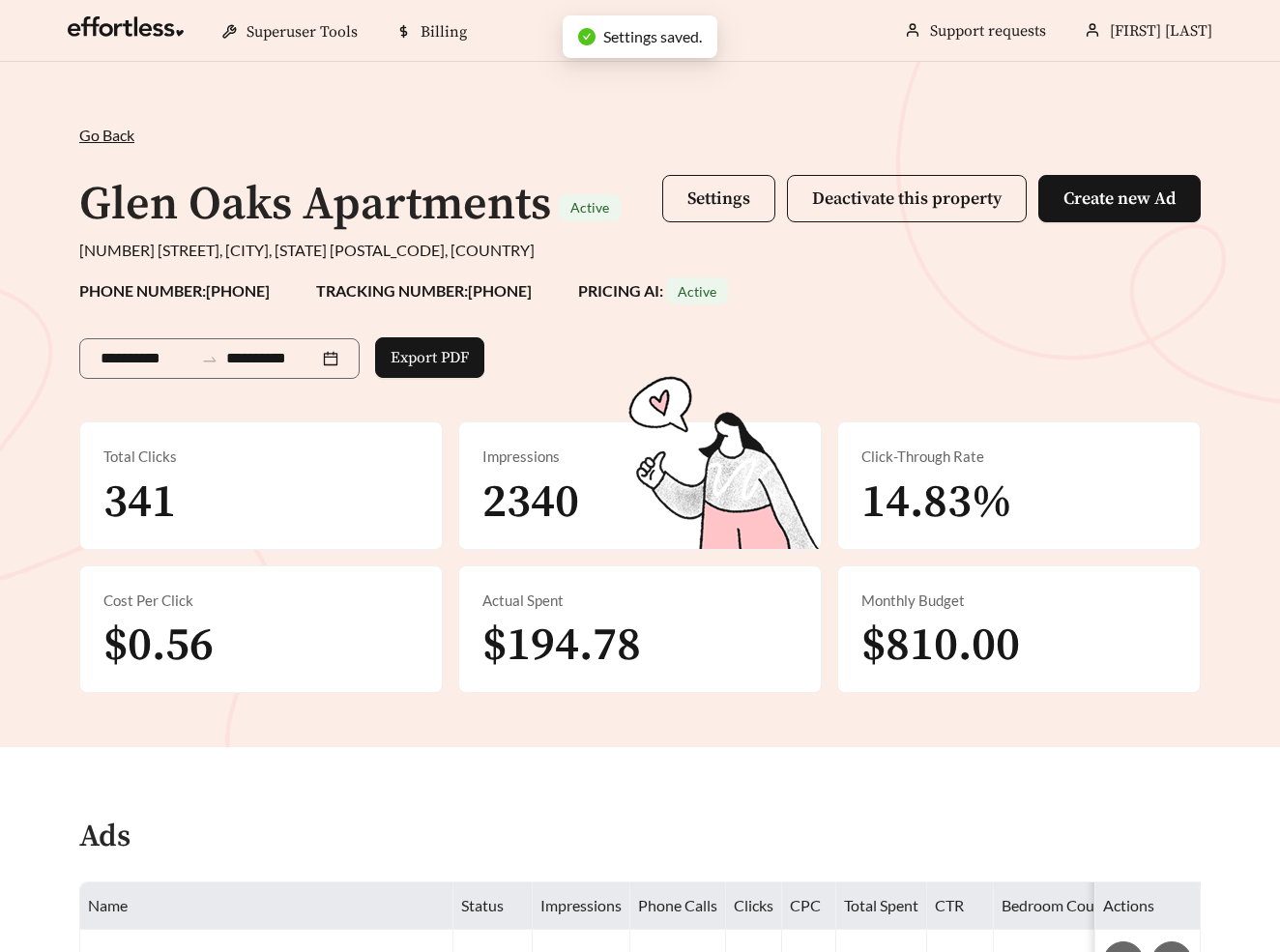 scroll, scrollTop: 44, scrollLeft: 0, axis: vertical 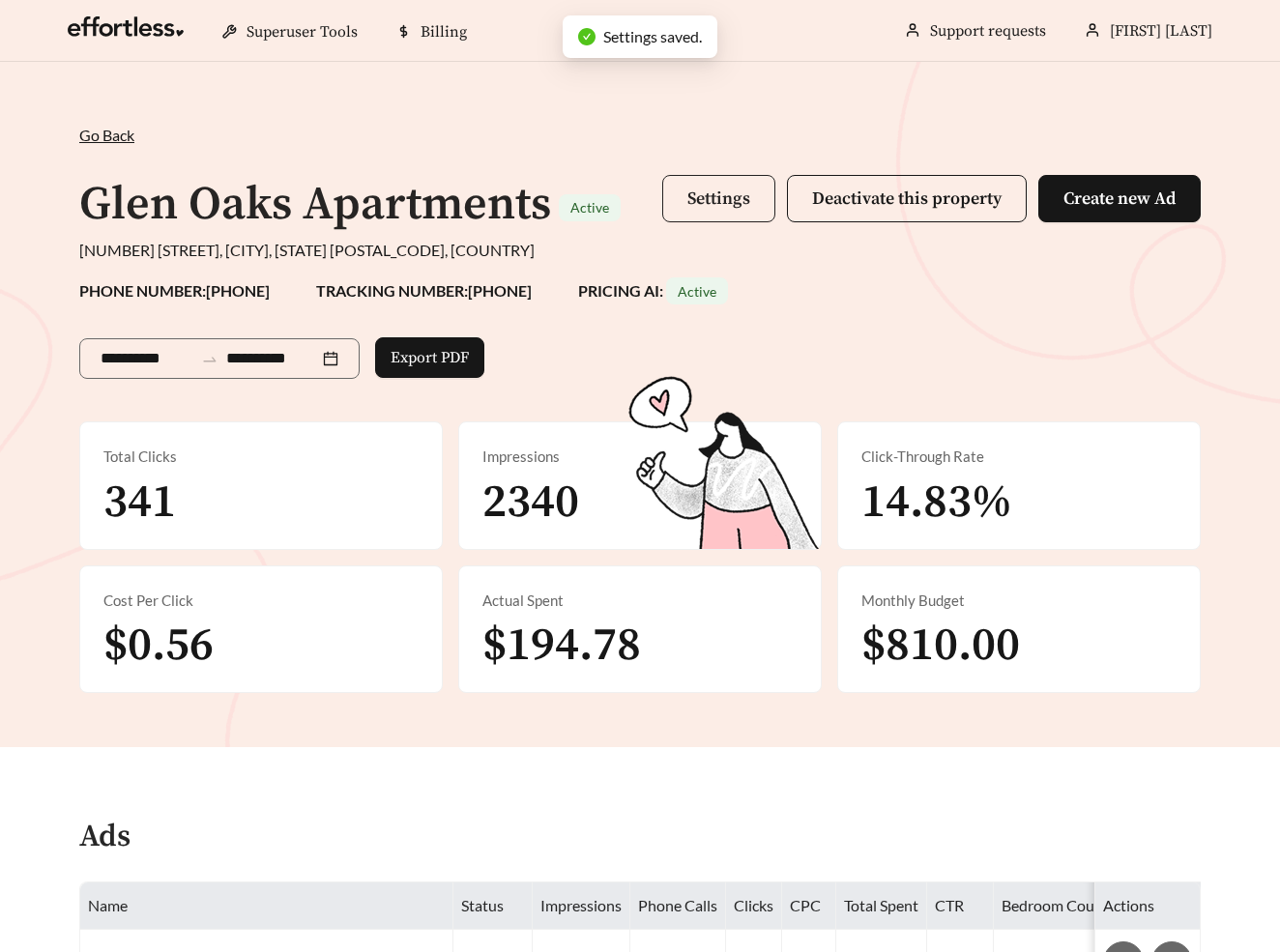 click on "Settings" at bounding box center [718, 198] 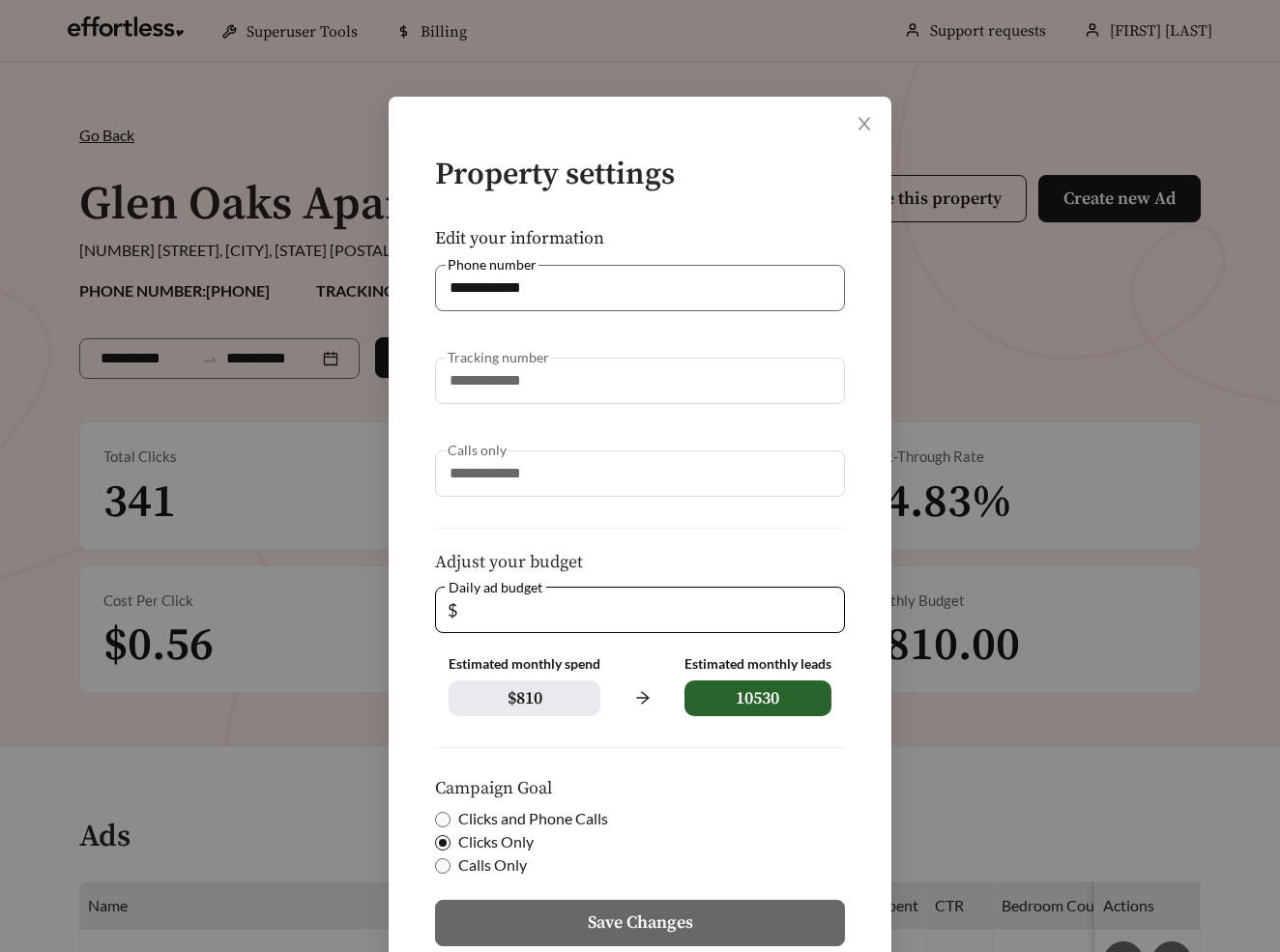 scroll, scrollTop: 141, scrollLeft: 0, axis: vertical 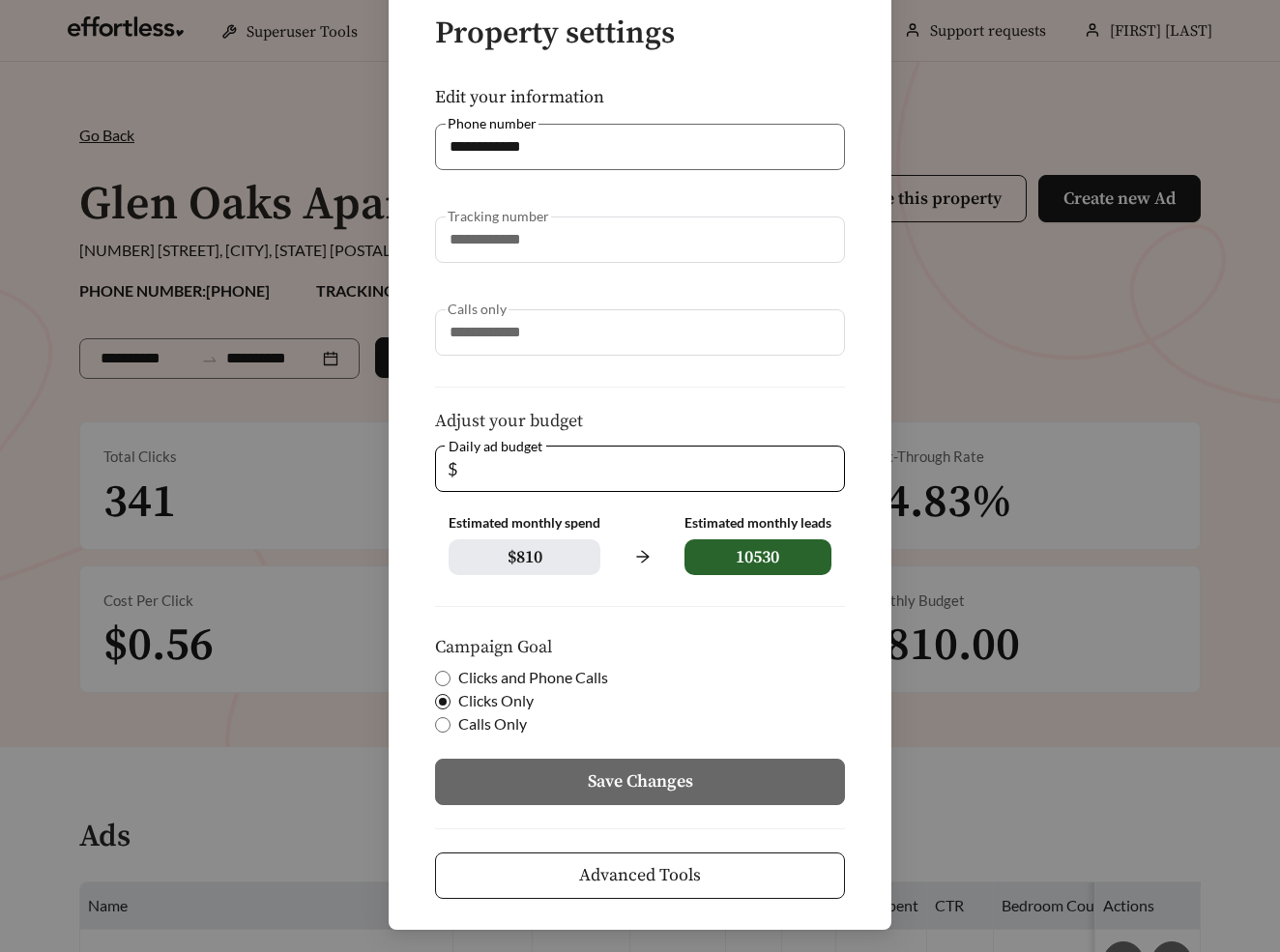 click on "Advanced Tools" at bounding box center [640, 876] 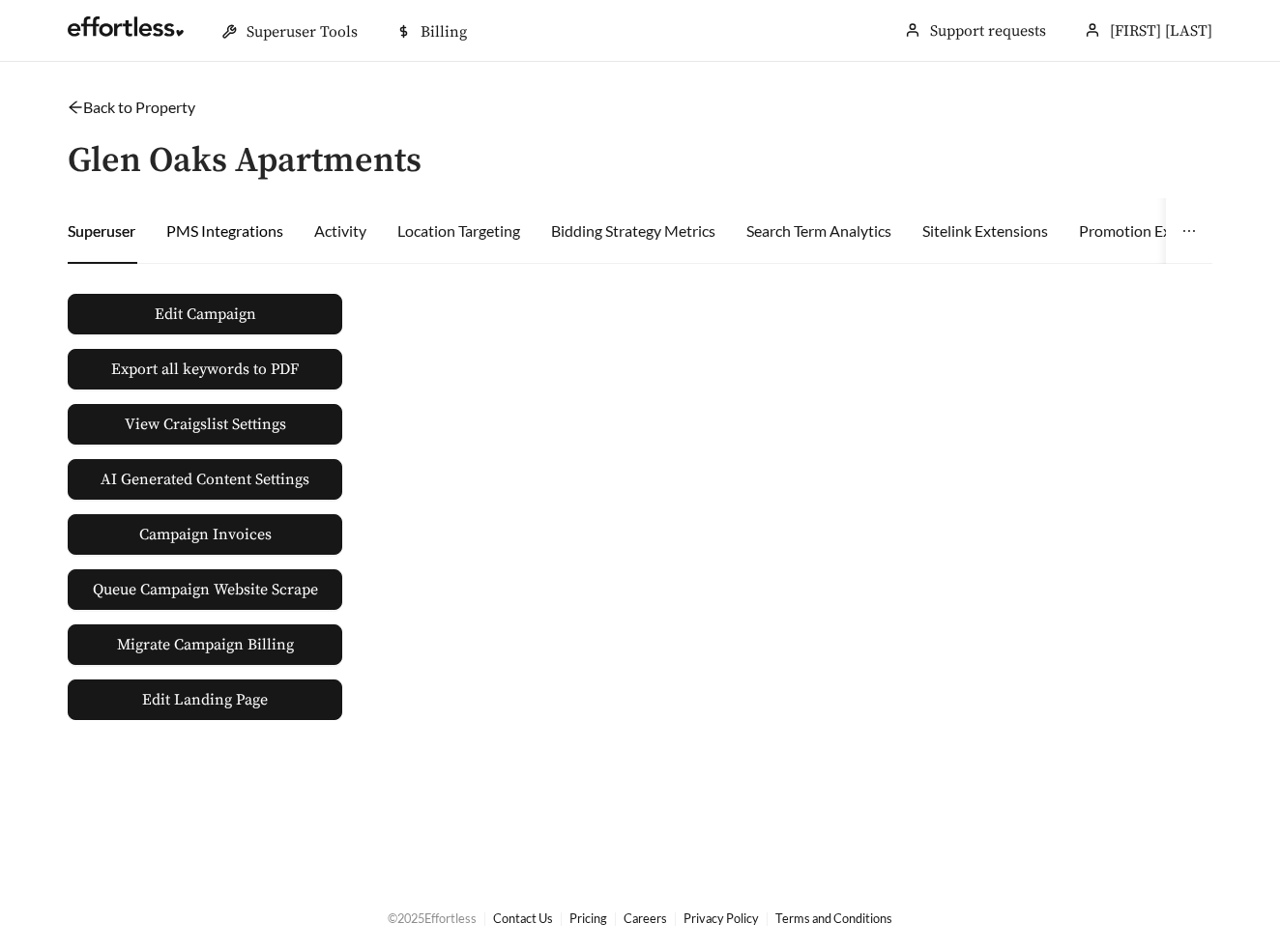 click on "PMS Integrations" at bounding box center [224, 231] 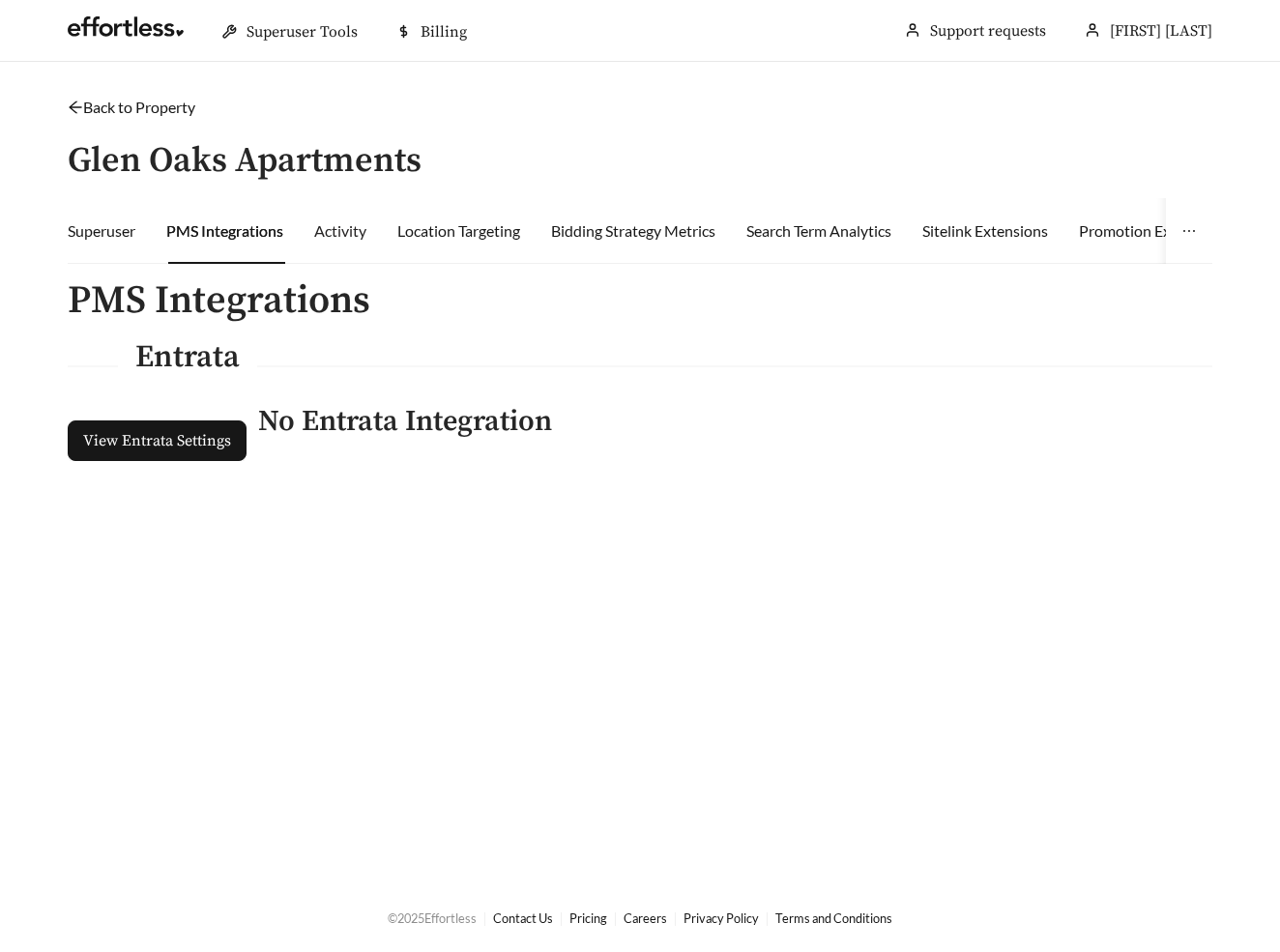 click on "Activity" at bounding box center (340, 231) 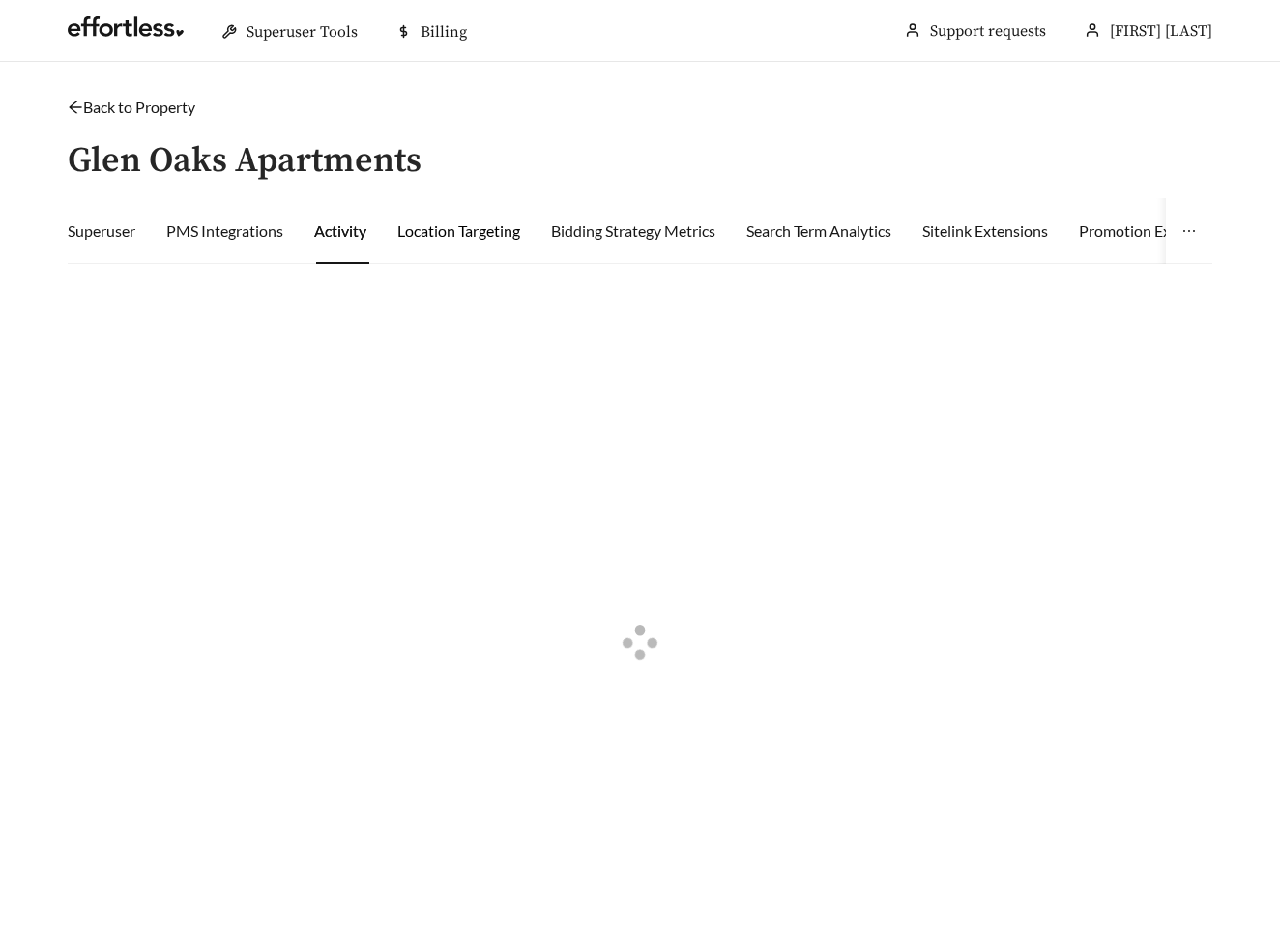 click on "Location Targeting" at bounding box center [458, 231] 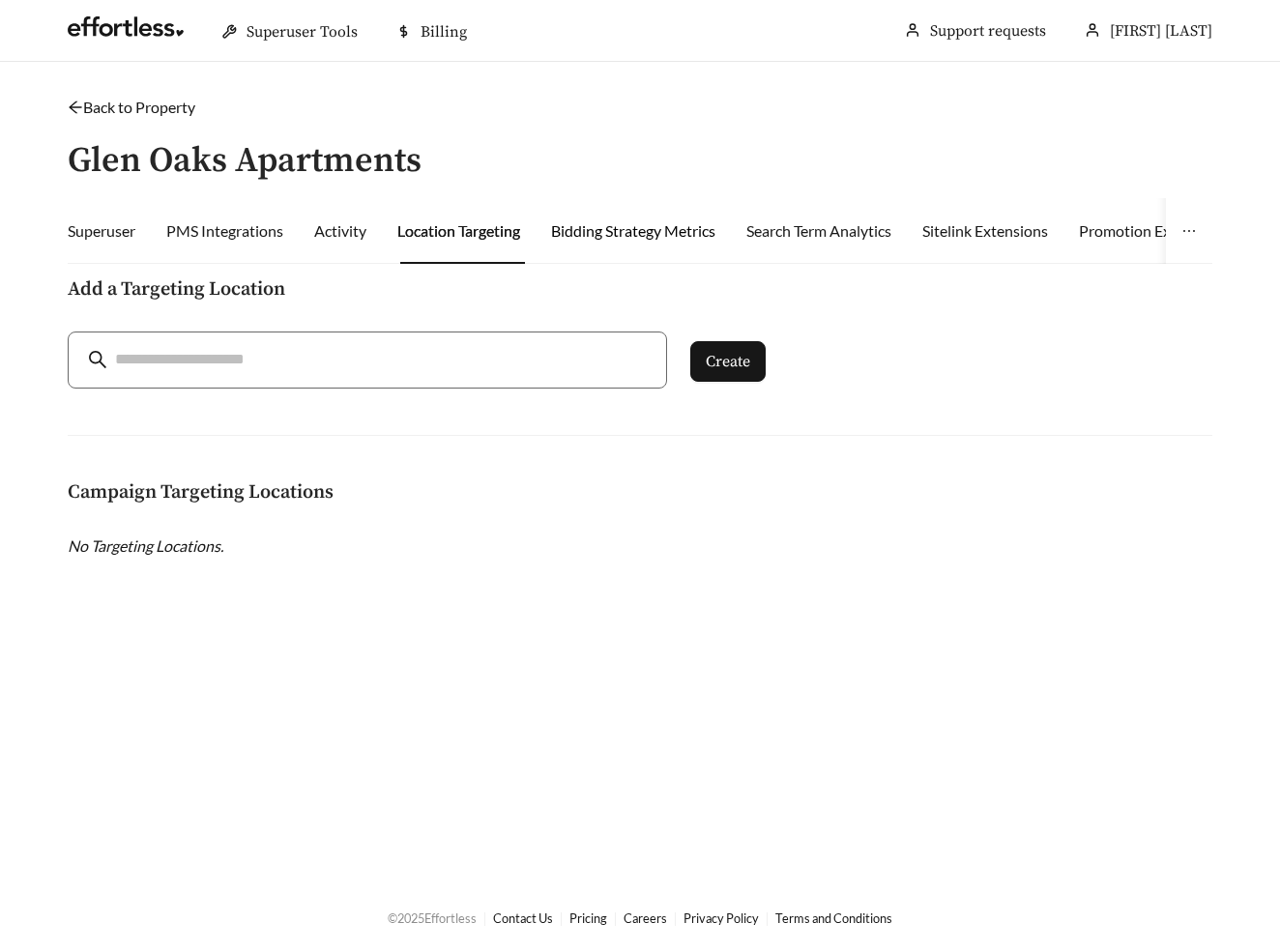 click on "Bidding Strategy Metrics" at bounding box center (633, 231) 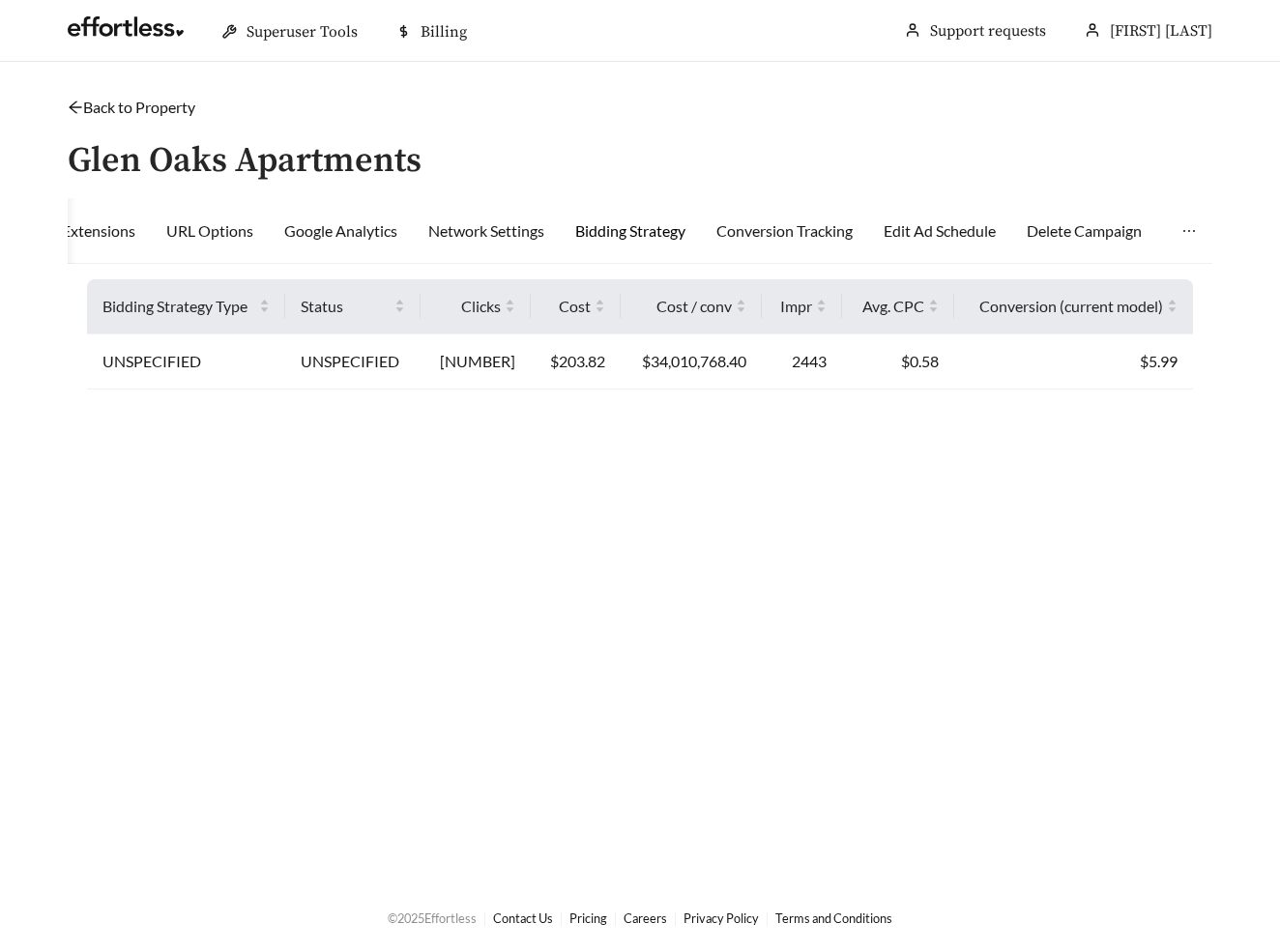 click on "Bidding Strategy" at bounding box center (630, 231) 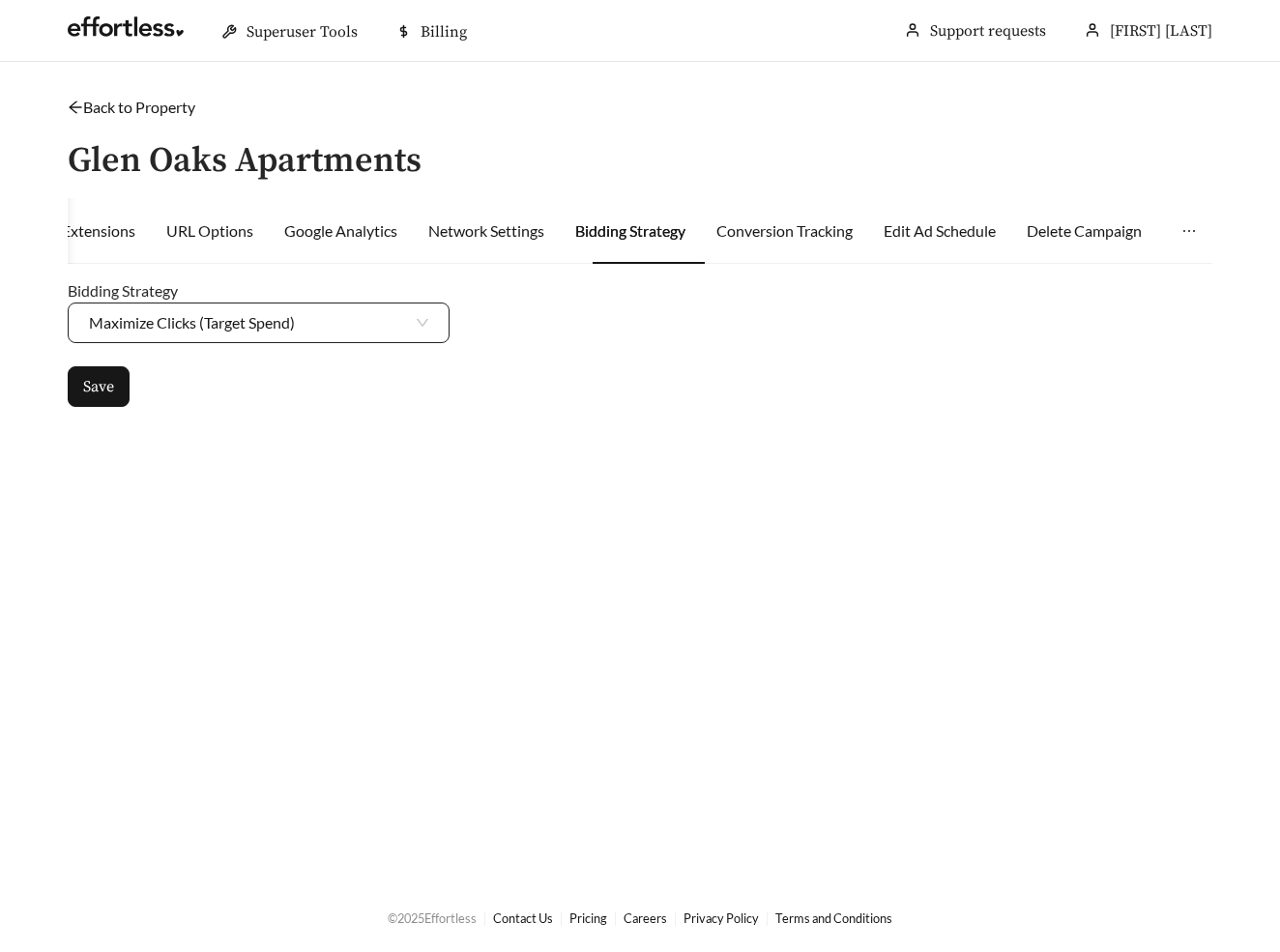 click on "Maximize Clicks (Target Spend)" at bounding box center [258, 323] 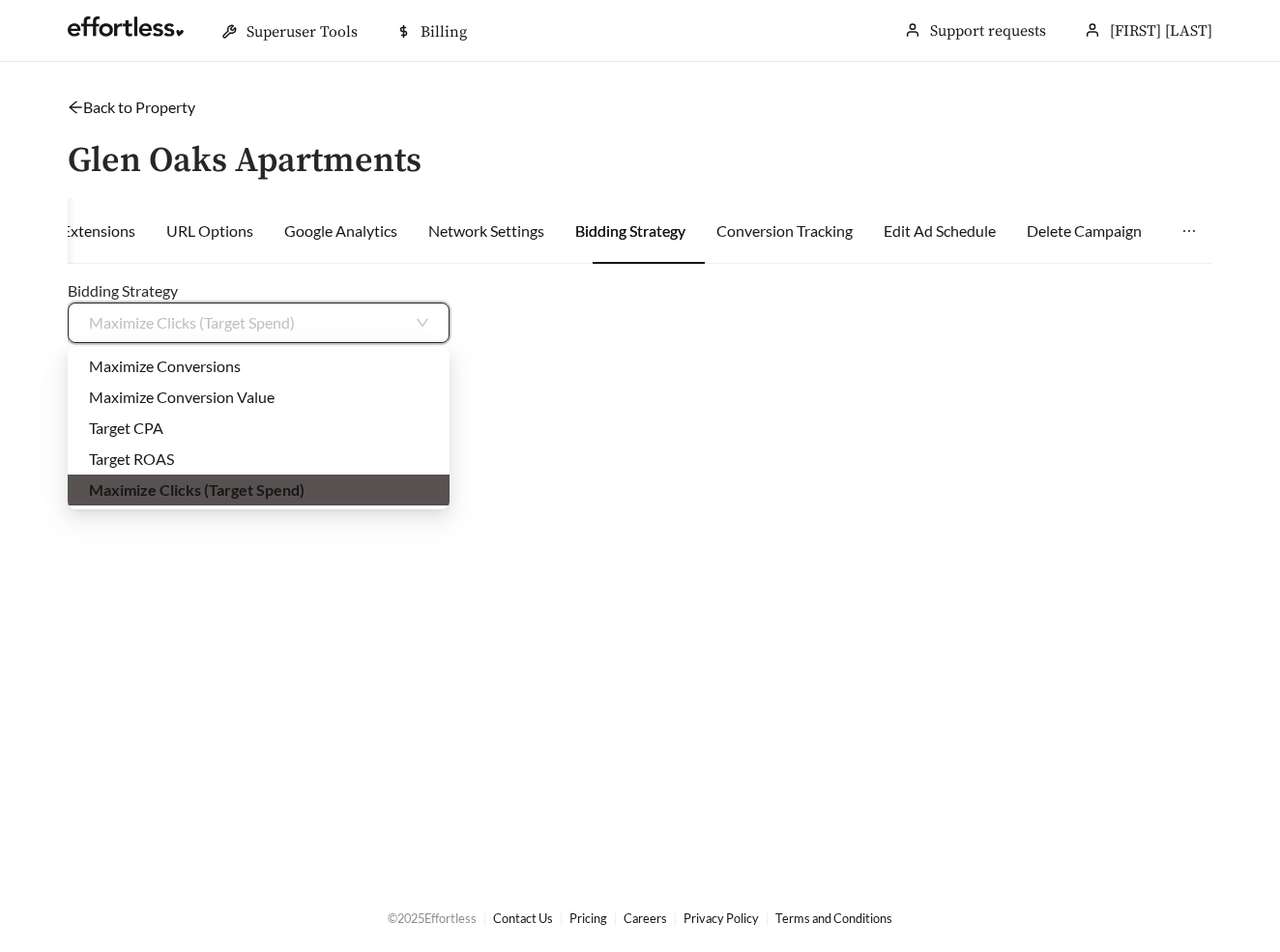 click on "Maximize Clicks (Target Spend)" at bounding box center [258, 323] 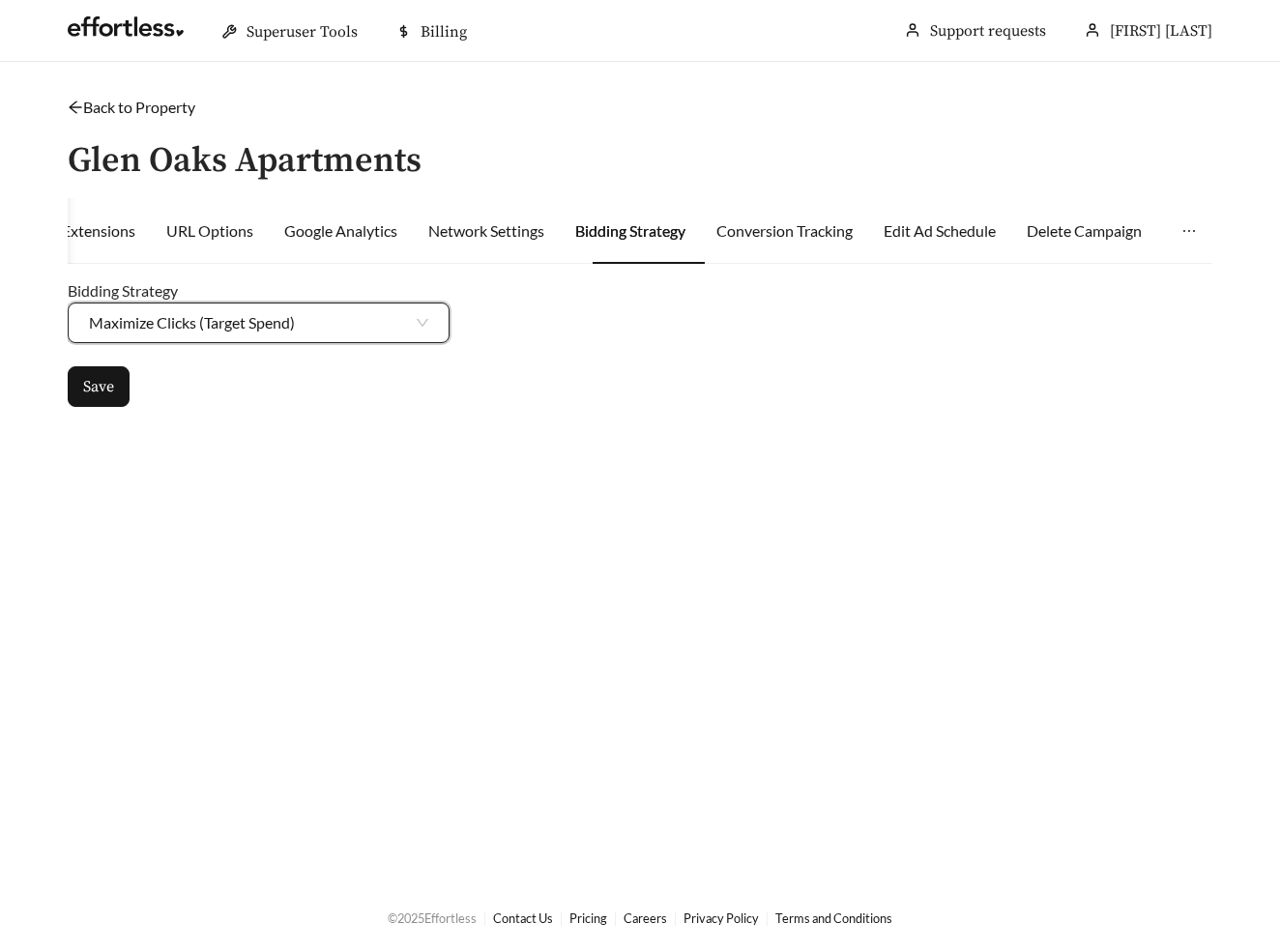 click on "Maximize Clicks (Target Spend)" at bounding box center [258, 323] 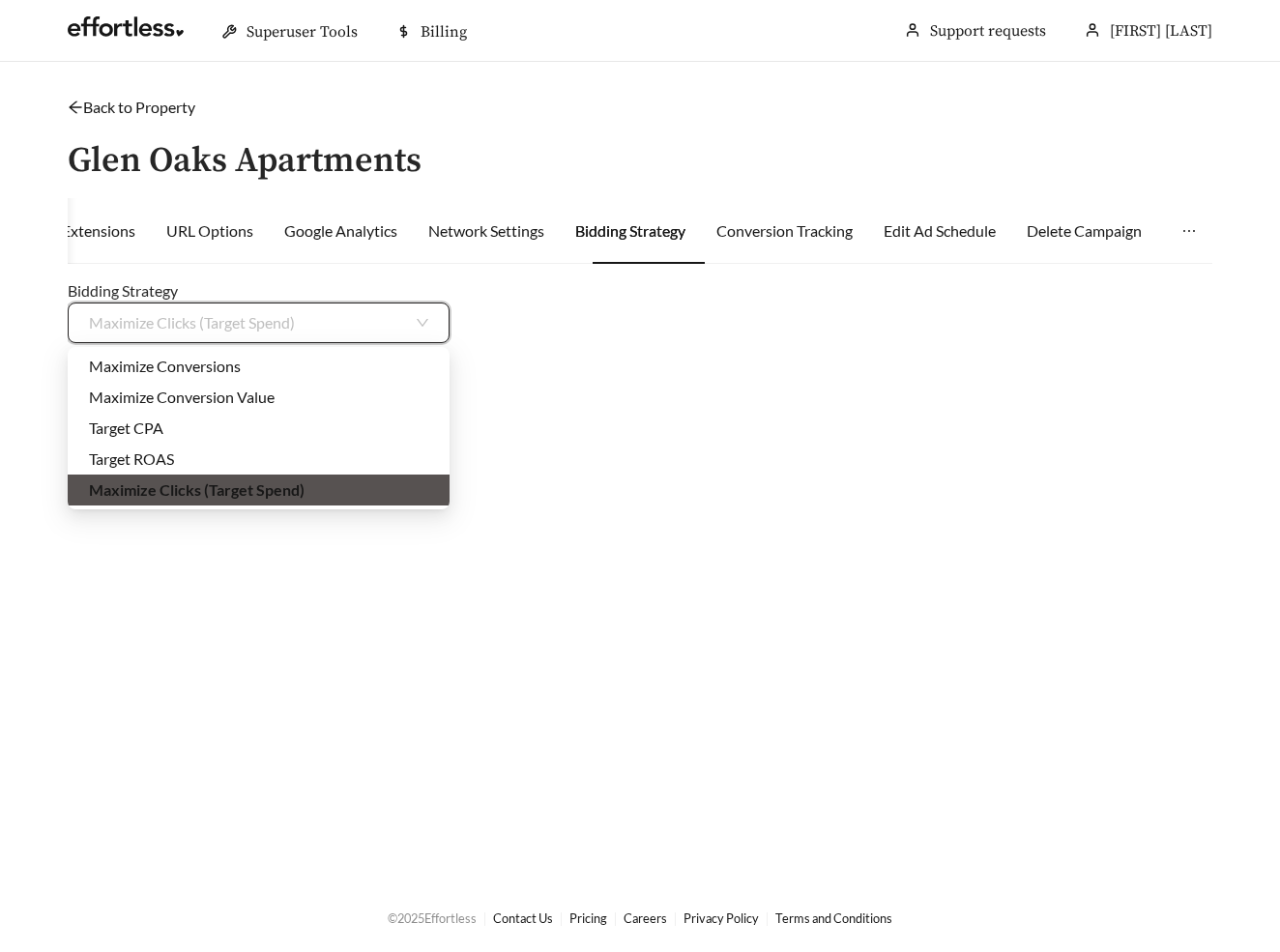 click on "Maximize Clicks (Target Spend)" at bounding box center [258, 323] 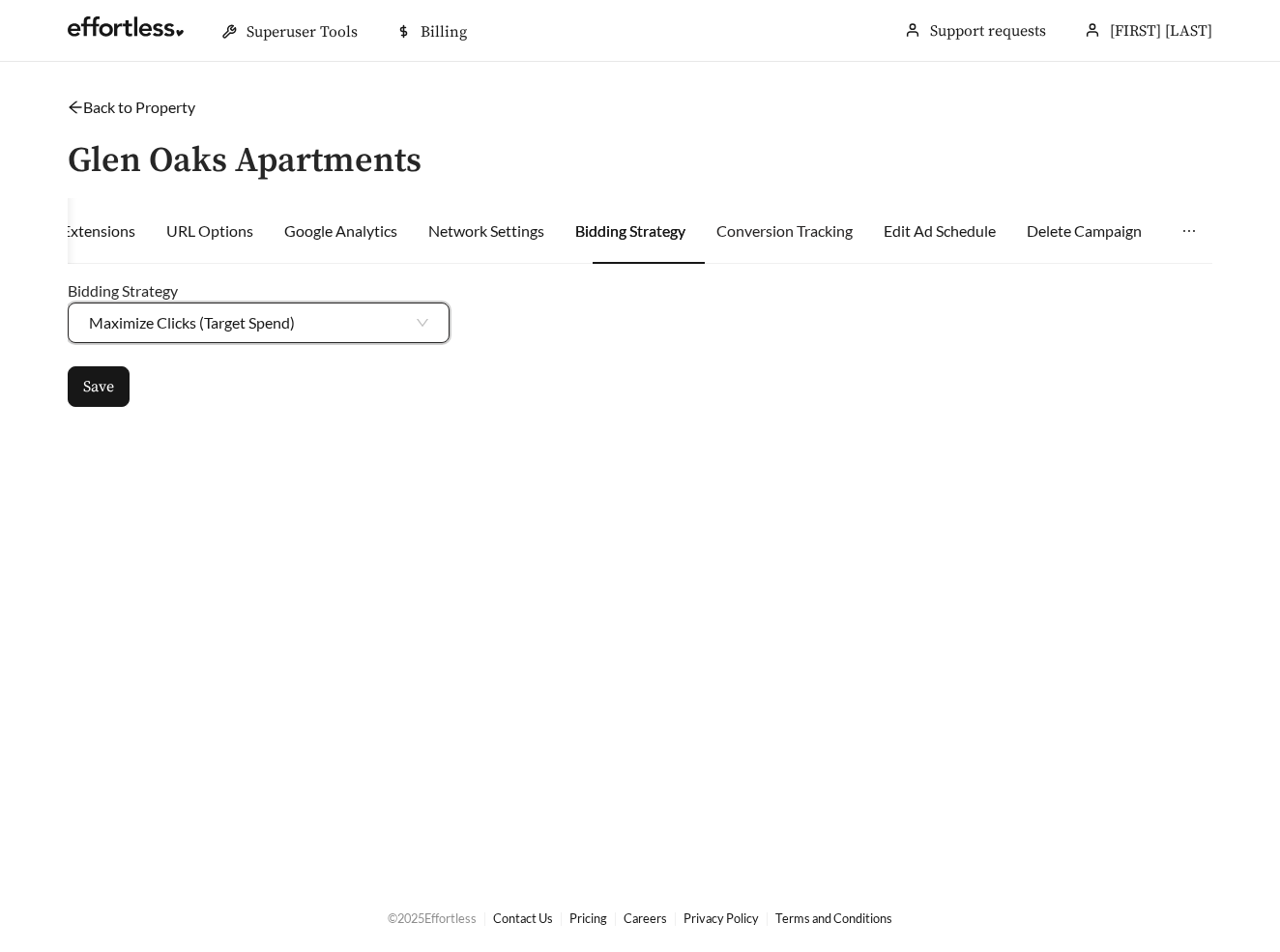 click on "Conversion Tracking" at bounding box center [784, 231] 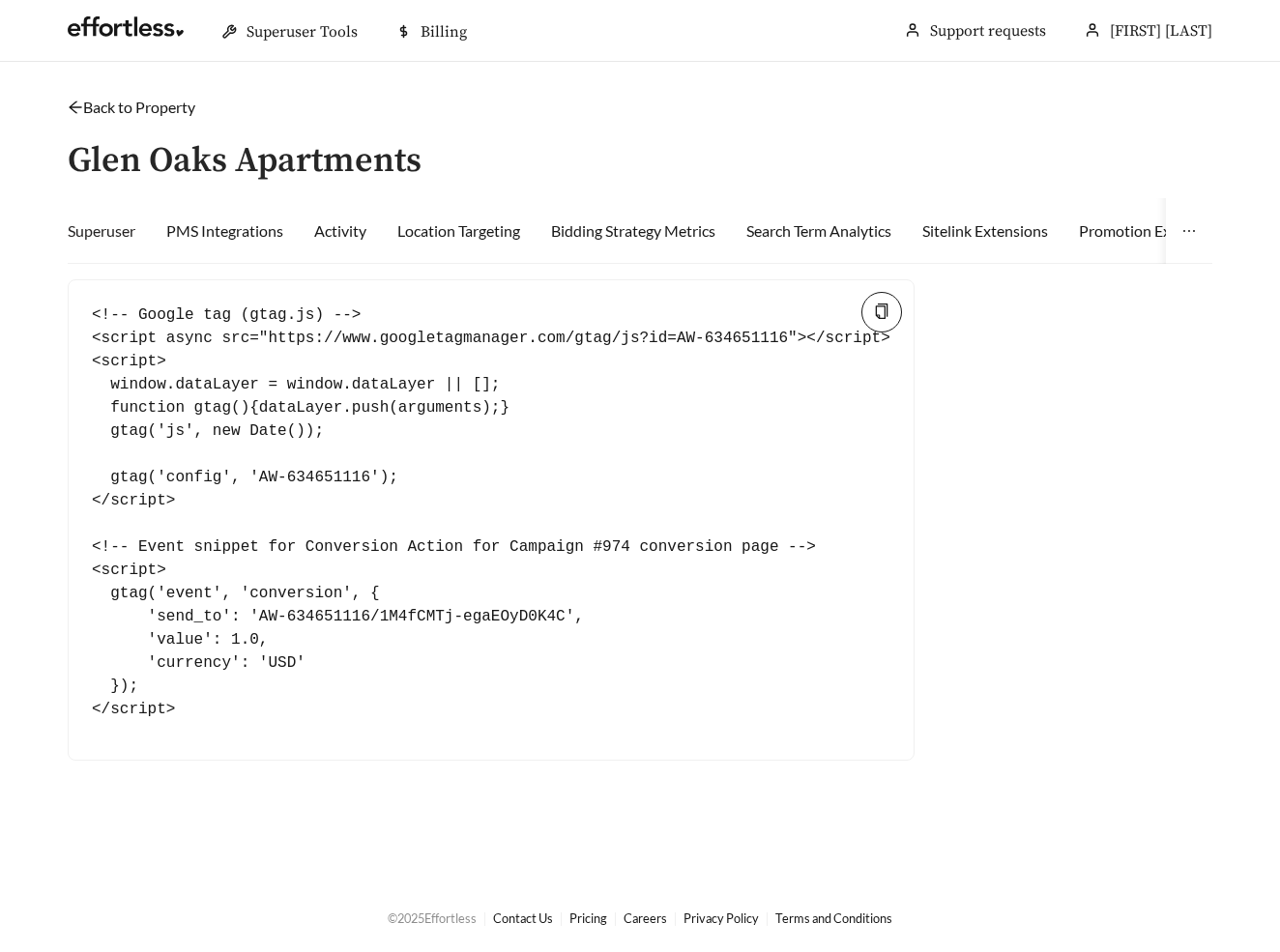 click on "Superuser" at bounding box center (102, 231) 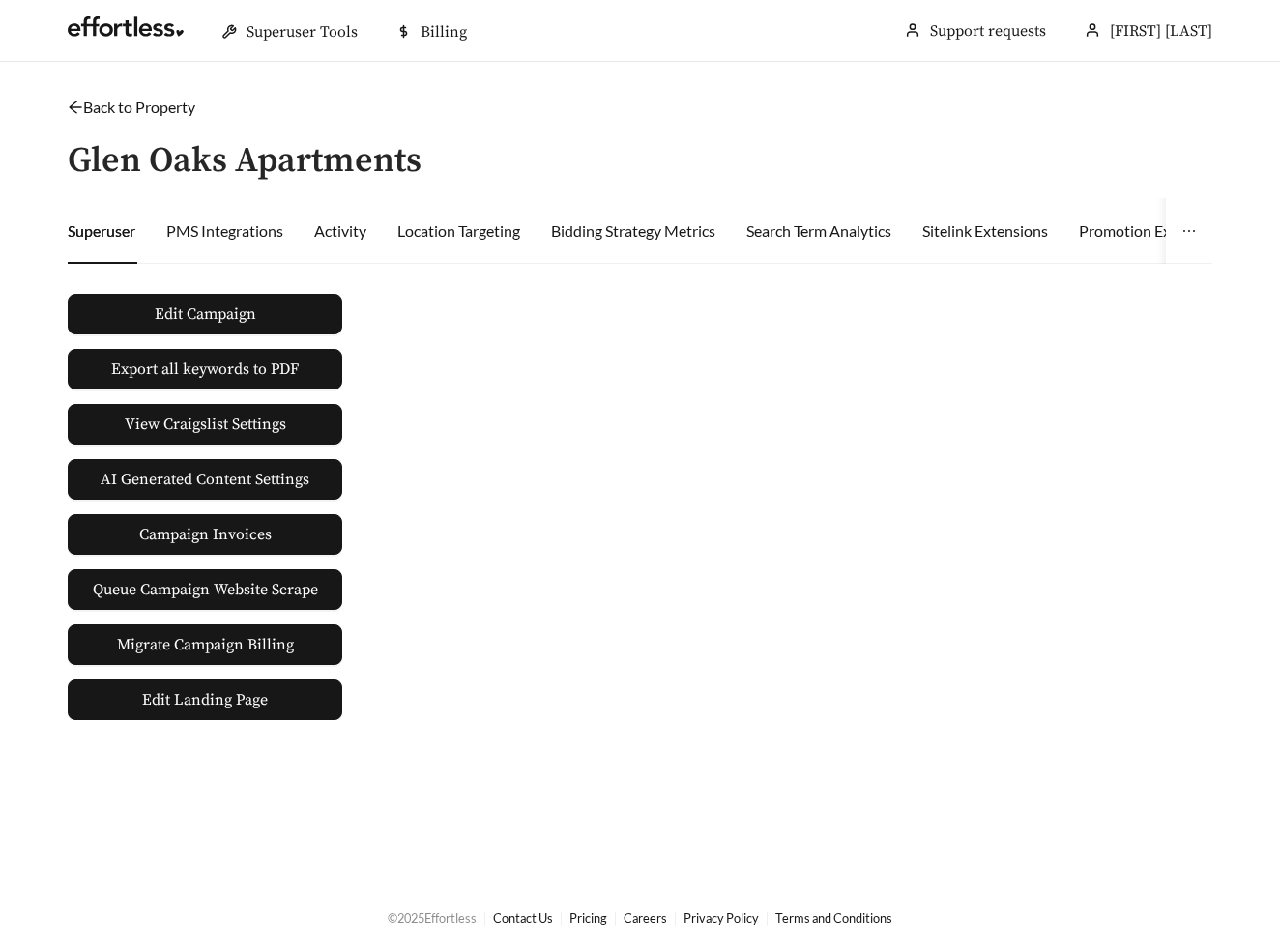 click on "Edit Campaign Export all keywords to PDF View Craigslist Settings AI Generated Content Settings Campaign Invoices Queue Campaign Website Scrape Migrate Campaign Billing Edit Landing Page" at bounding box center [640, 500] 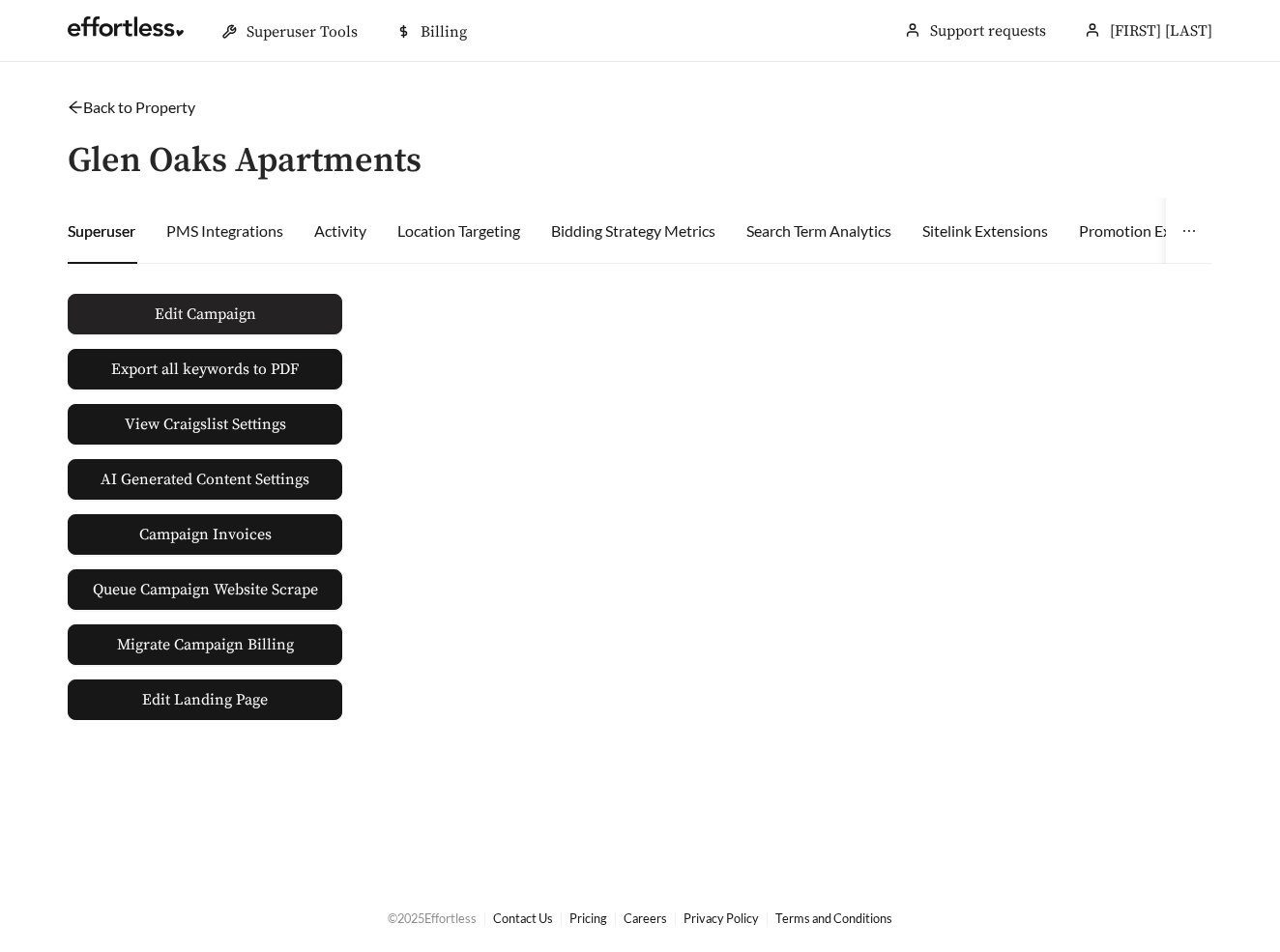 click on "Edit Campaign" at bounding box center [205, 314] 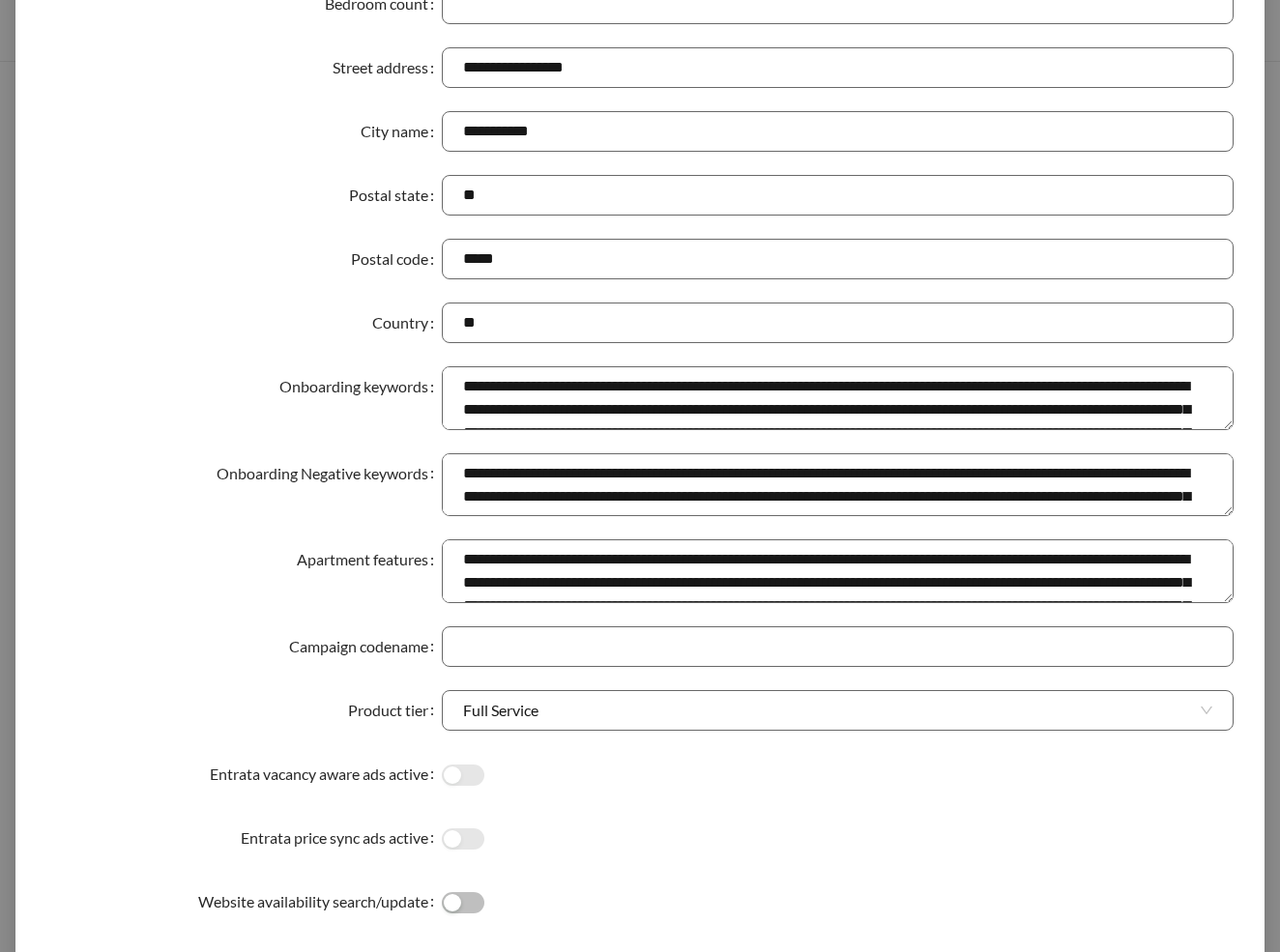 scroll, scrollTop: 303, scrollLeft: 0, axis: vertical 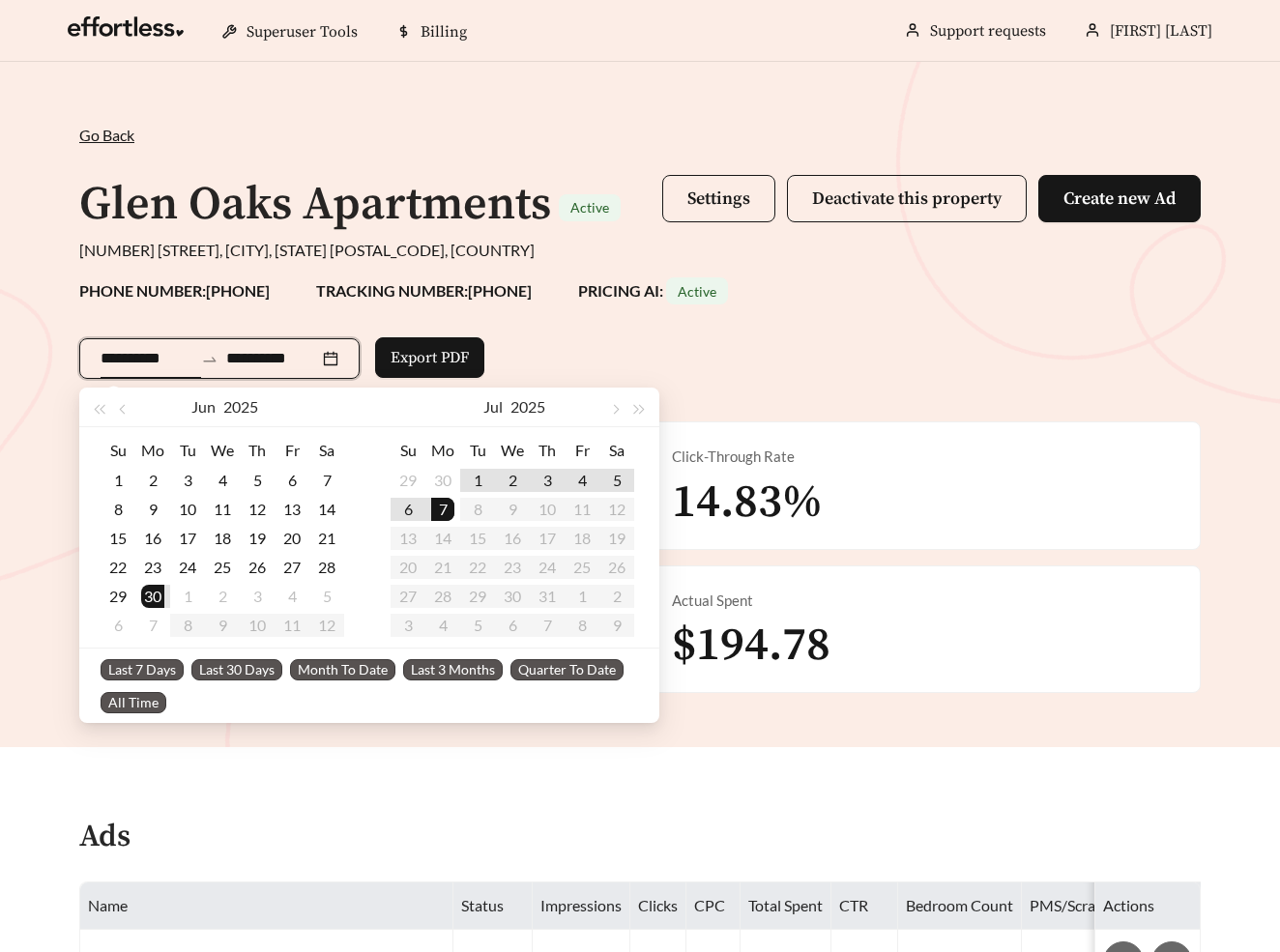 click on "**********" at bounding box center [147, 359] 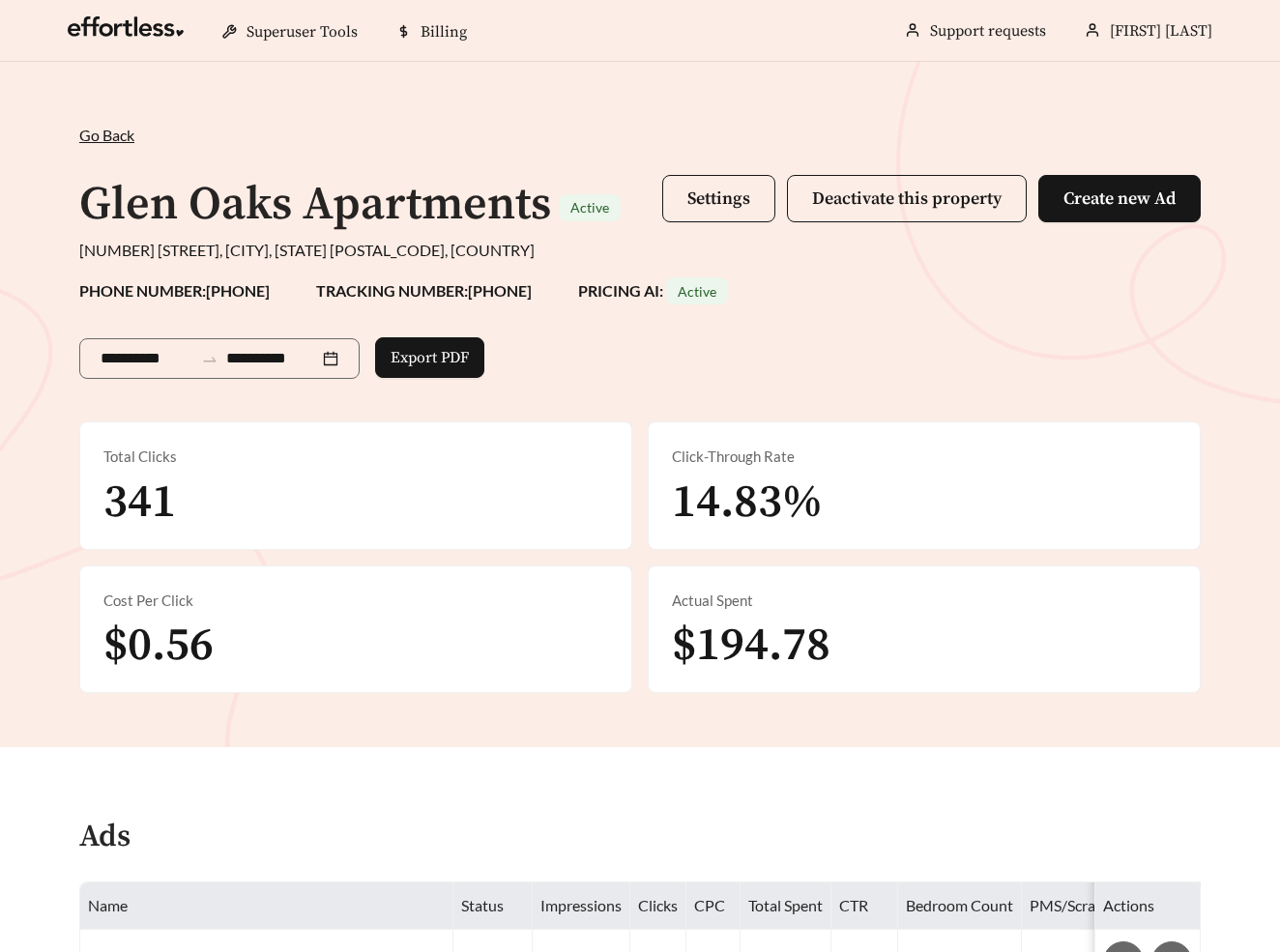 click on "**********" at bounding box center [640, 355] 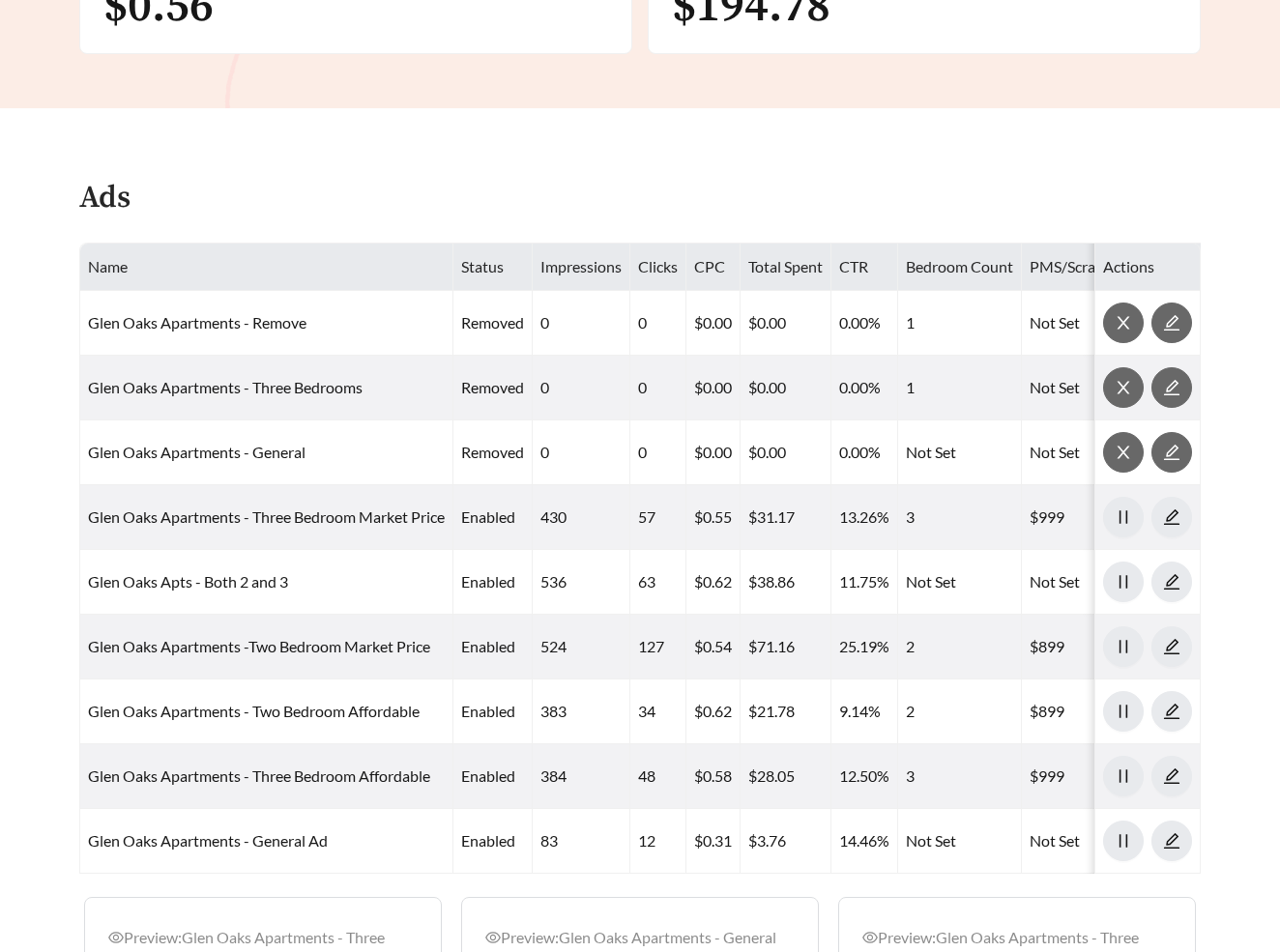 scroll, scrollTop: 642, scrollLeft: 0, axis: vertical 